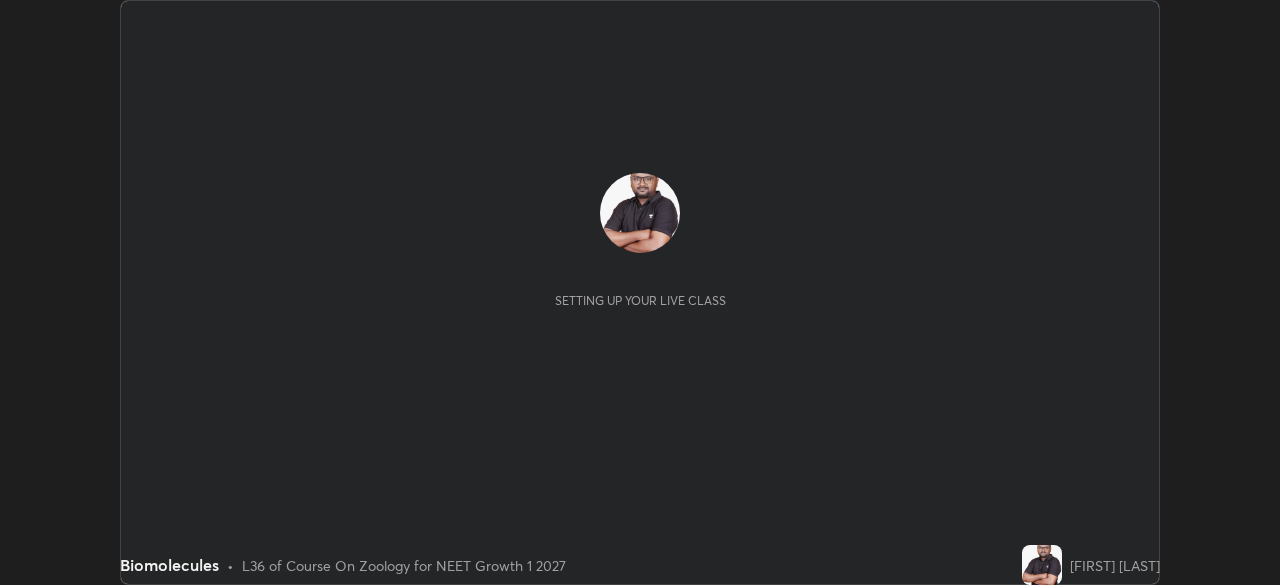 scroll, scrollTop: 0, scrollLeft: 0, axis: both 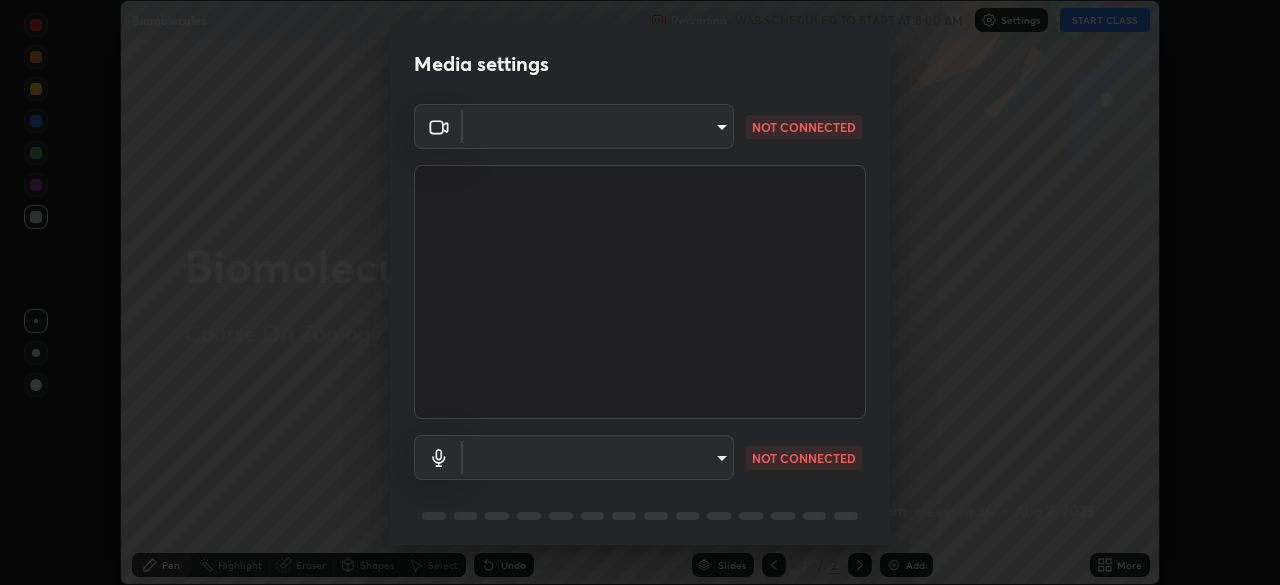 type on "09f294524f3521c037d78ee7cdb71511b6c9344afeed810a356f0d23342d5398" 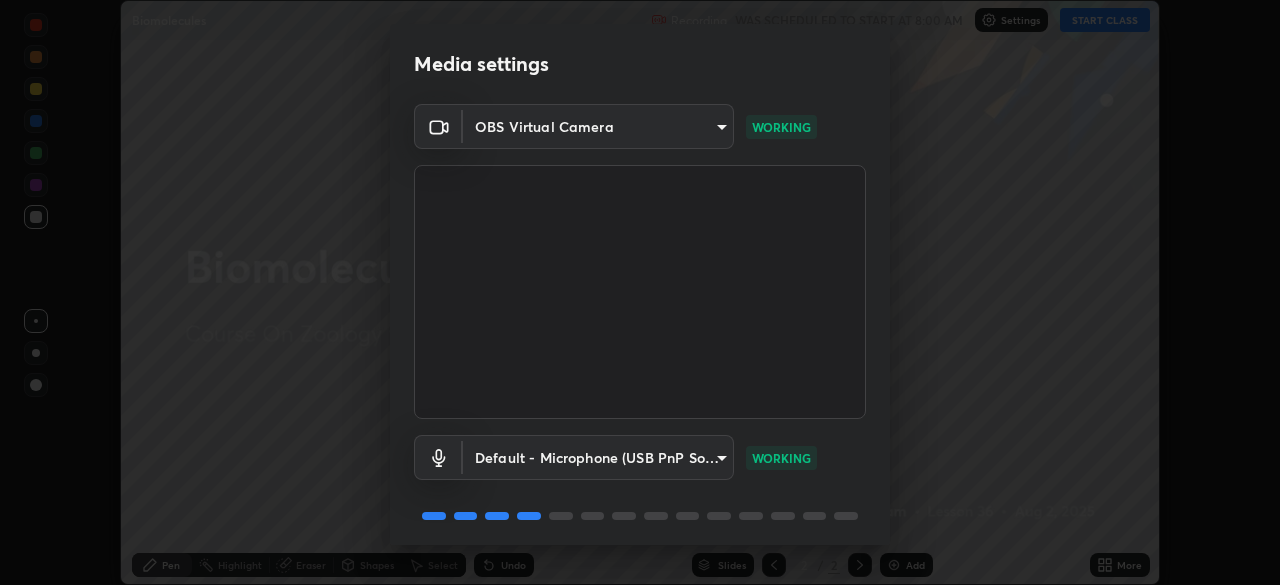 scroll, scrollTop: 71, scrollLeft: 0, axis: vertical 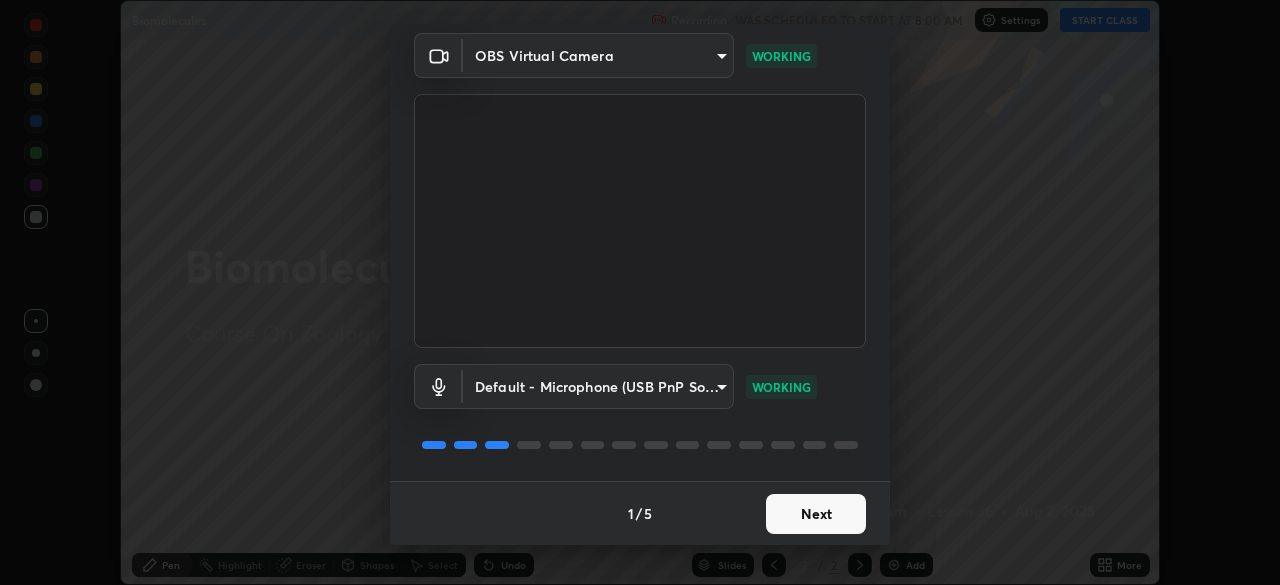 click on "Next" at bounding box center [816, 514] 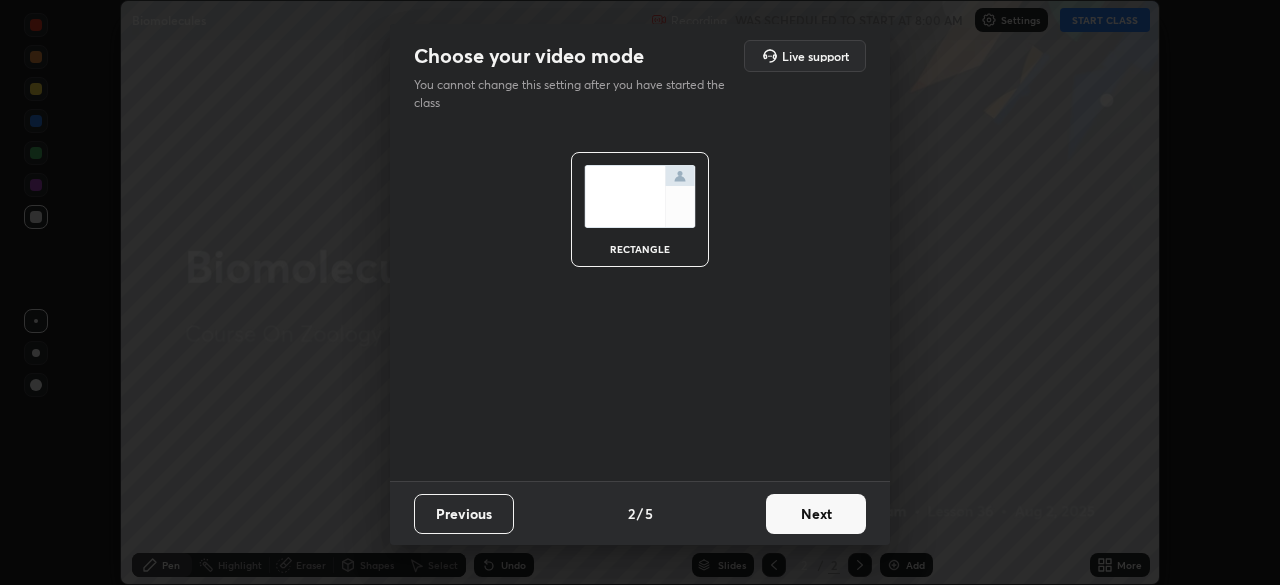 click on "Next" at bounding box center (816, 514) 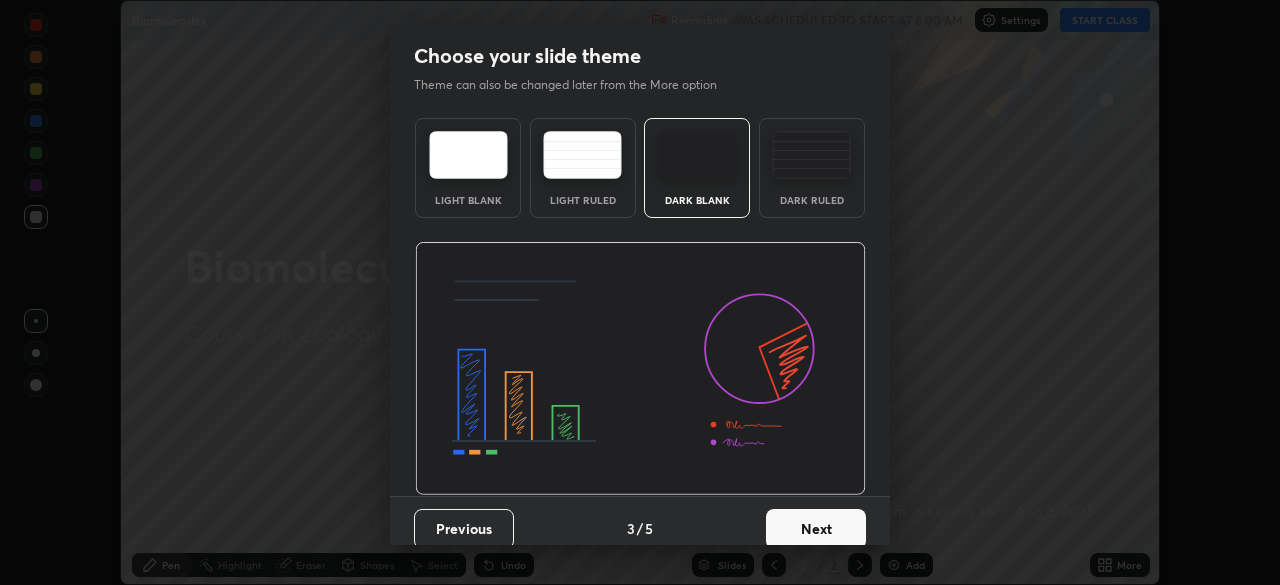 click on "Dark Ruled" at bounding box center (812, 168) 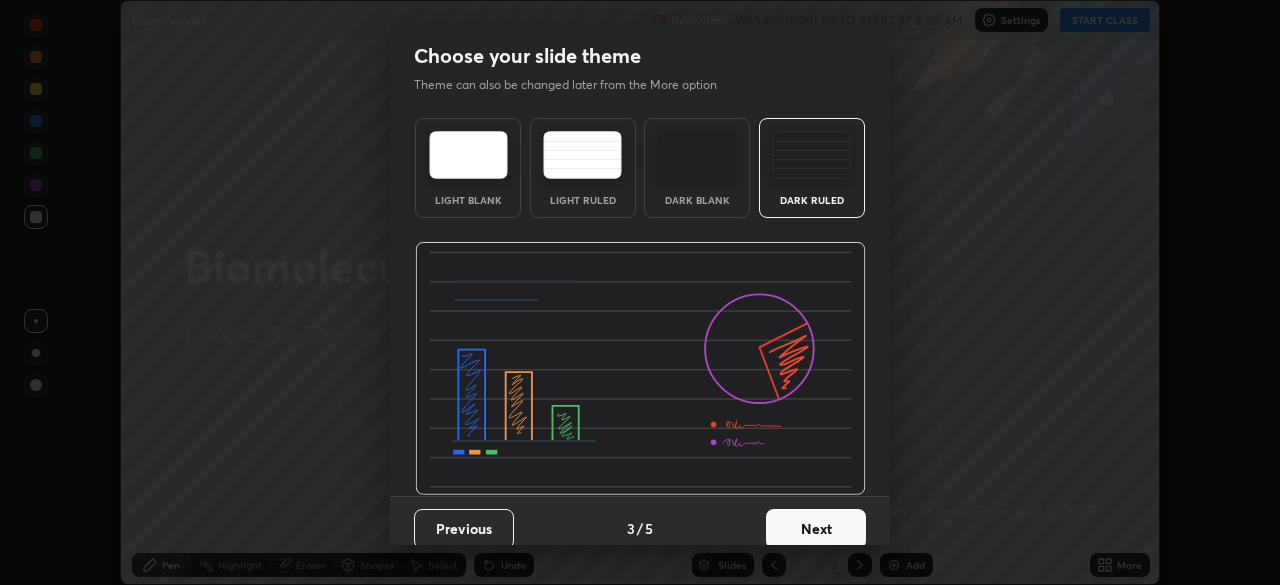 click on "Next" at bounding box center [816, 529] 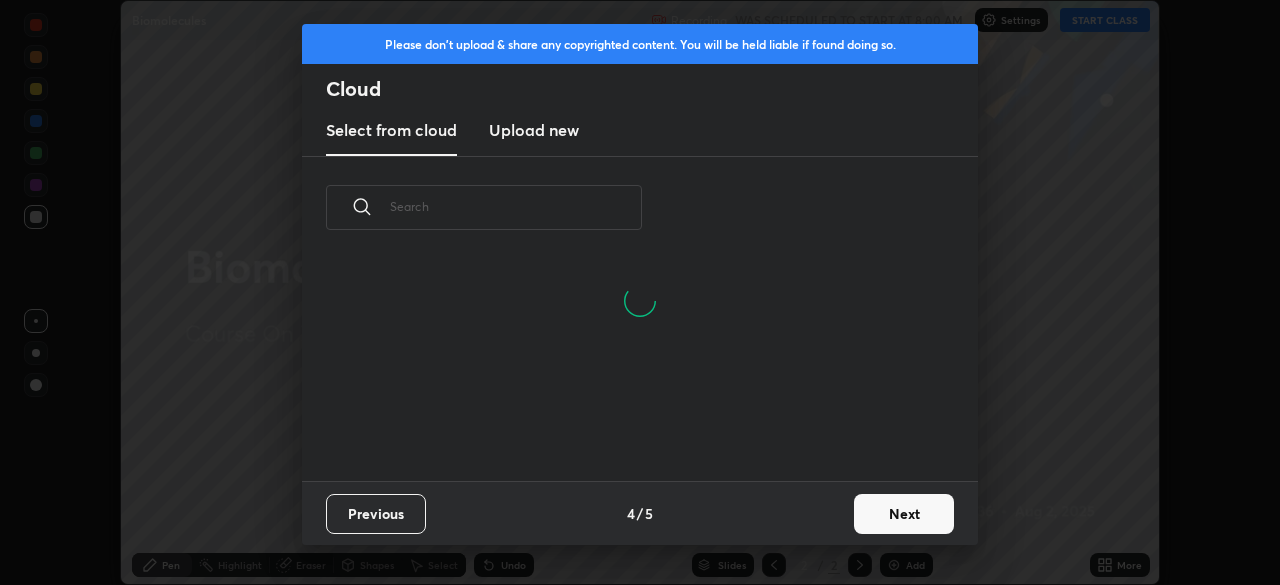 click on "Next" at bounding box center [904, 514] 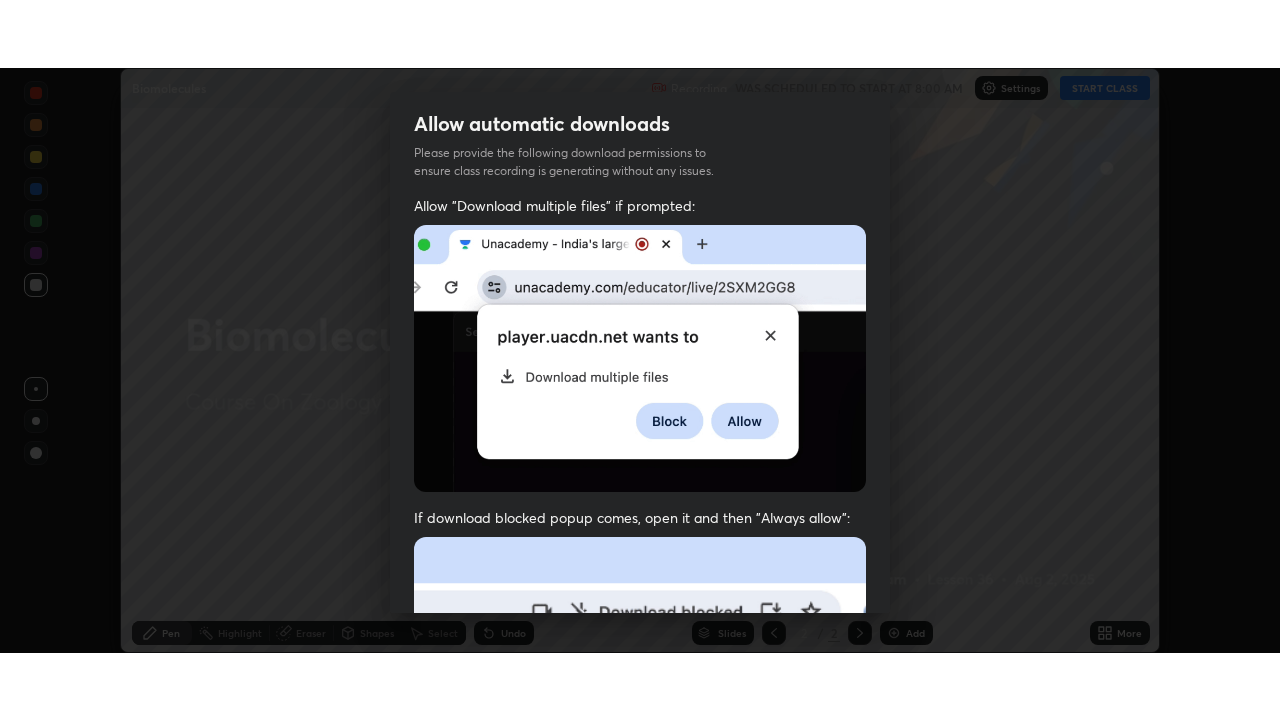 scroll, scrollTop: 479, scrollLeft: 0, axis: vertical 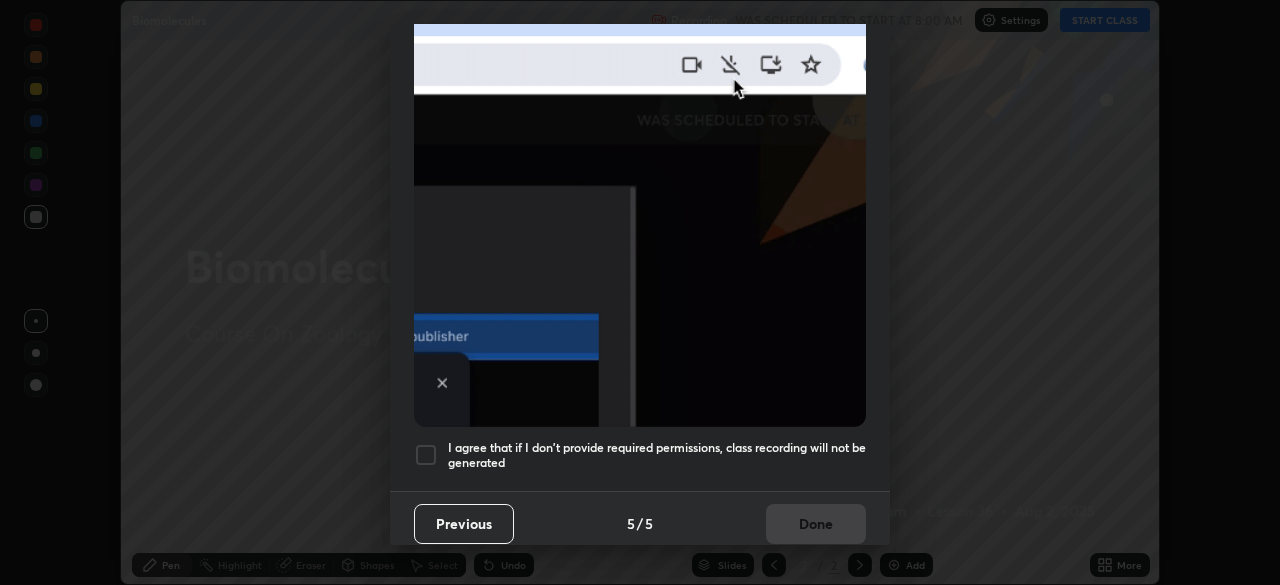click on "I agree that if I don't provide required permissions, class recording will not be generated" at bounding box center (657, 455) 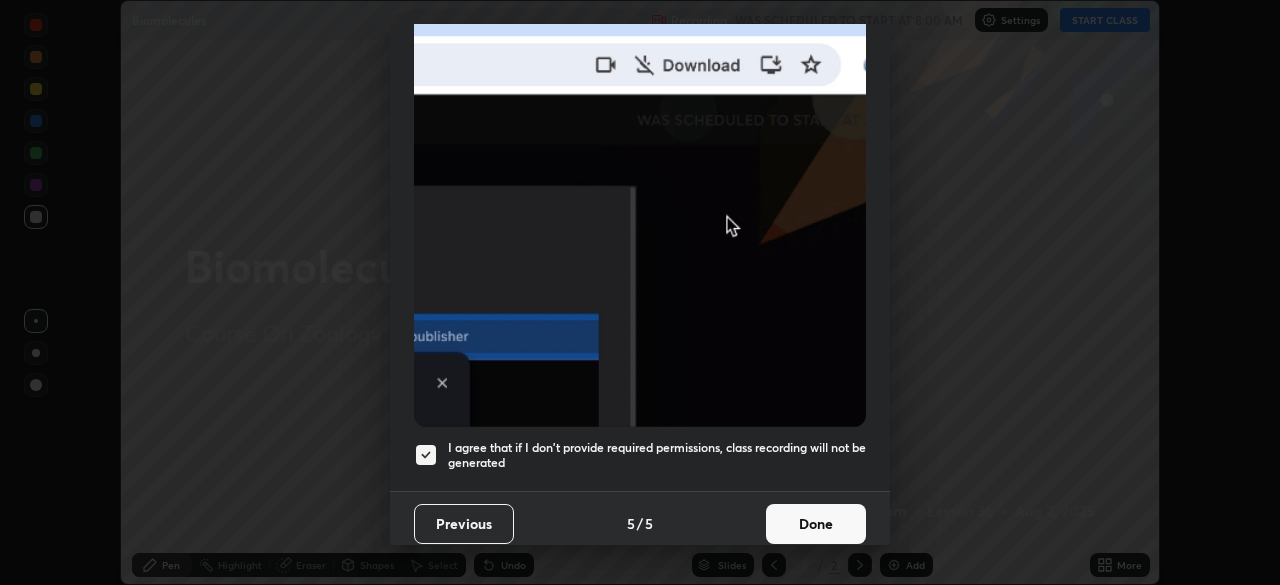 click on "Done" at bounding box center [816, 524] 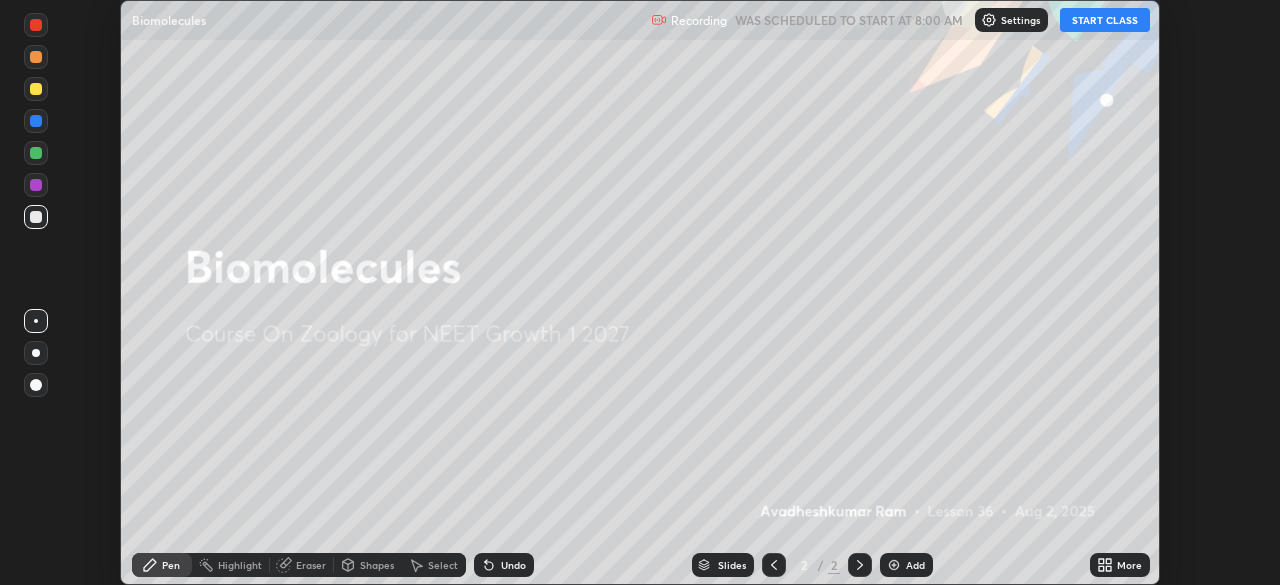 click on "START CLASS" at bounding box center (1105, 20) 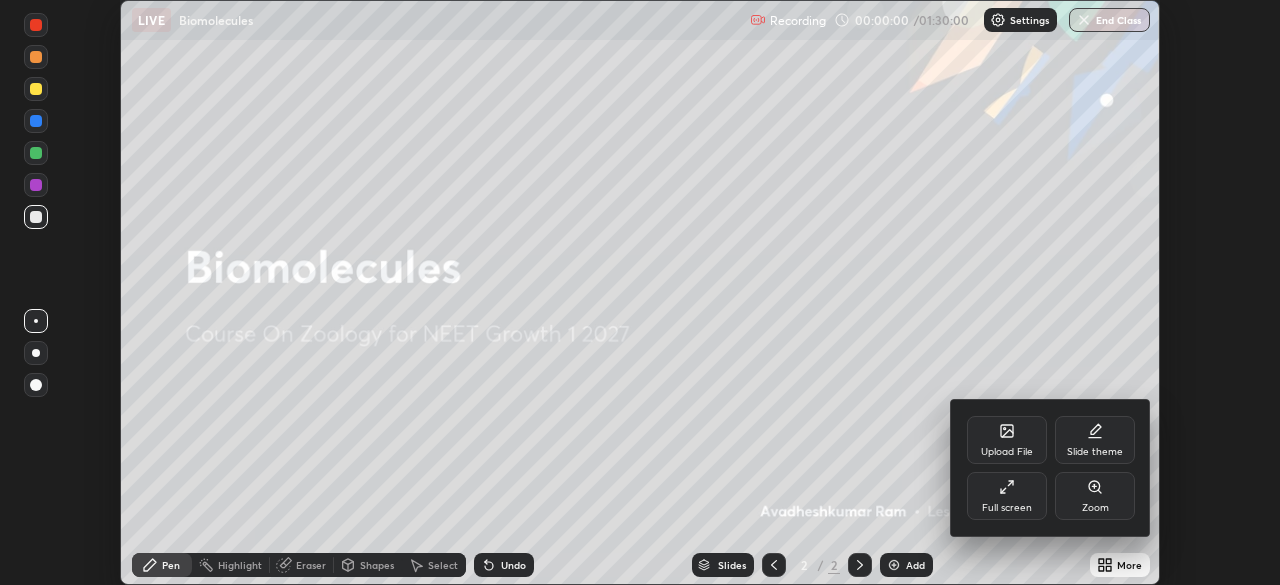 click 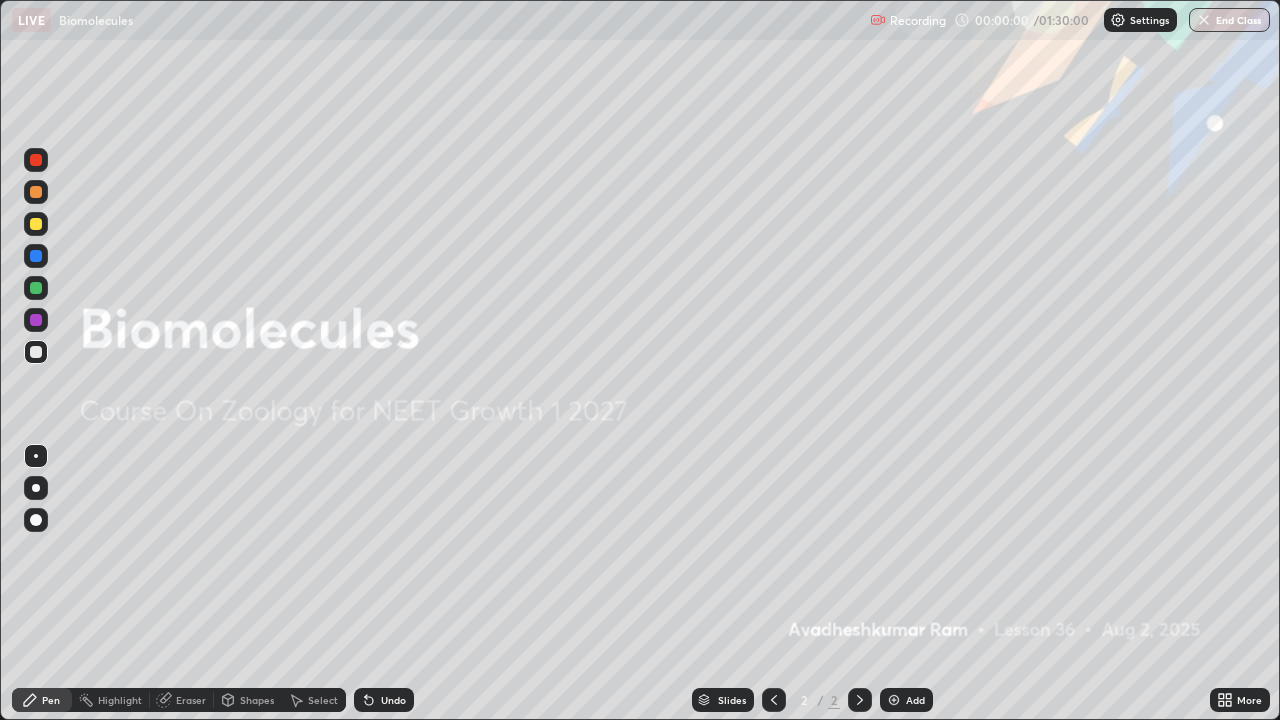 scroll, scrollTop: 99280, scrollLeft: 98720, axis: both 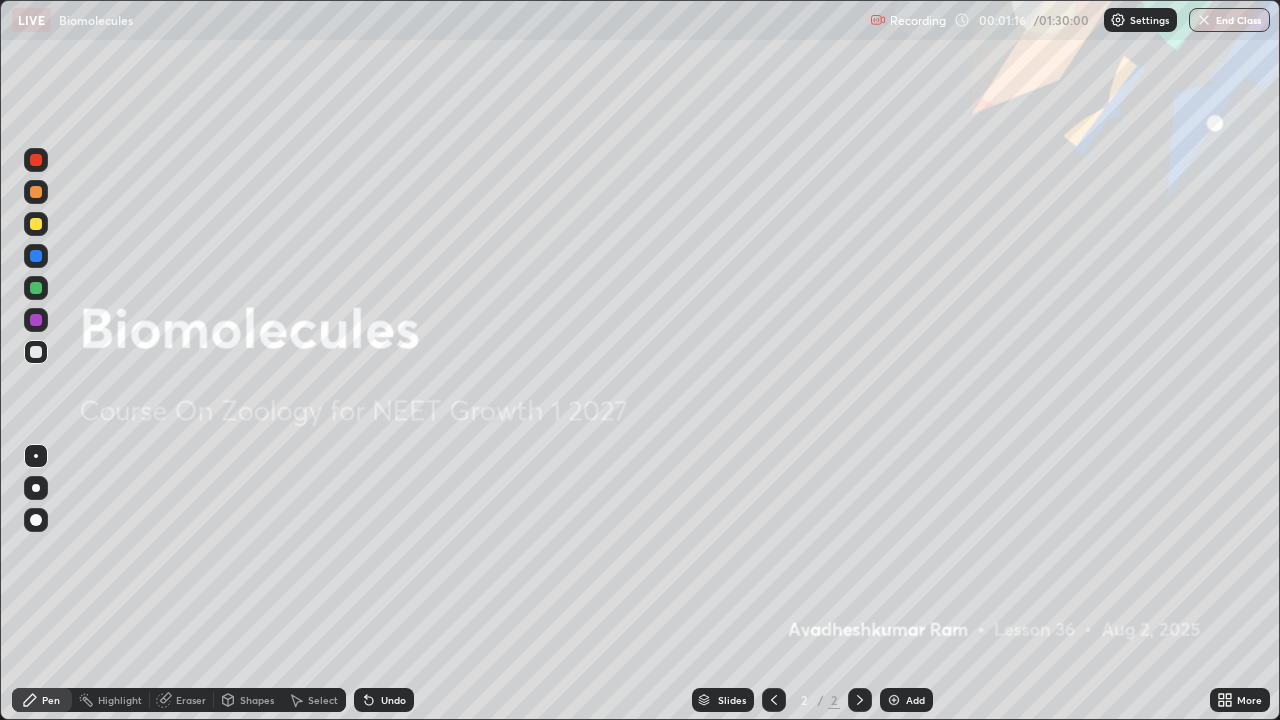 click 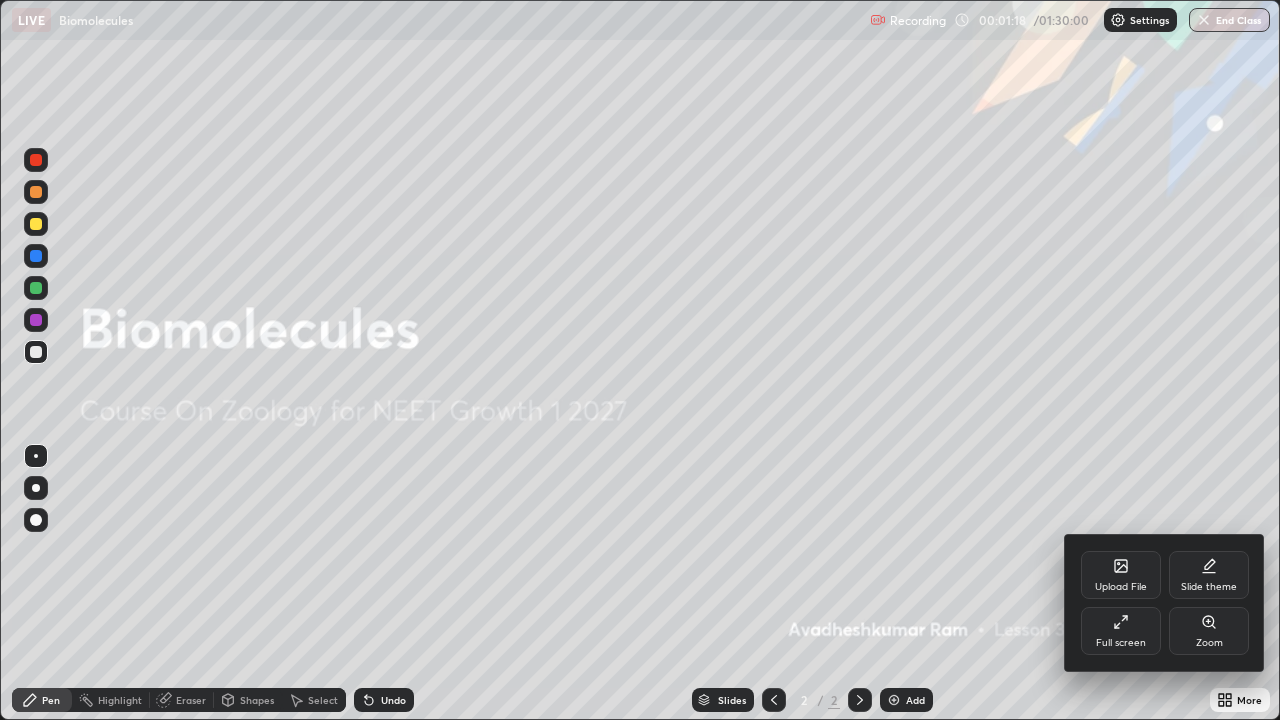 click on "Full screen" at bounding box center [1121, 631] 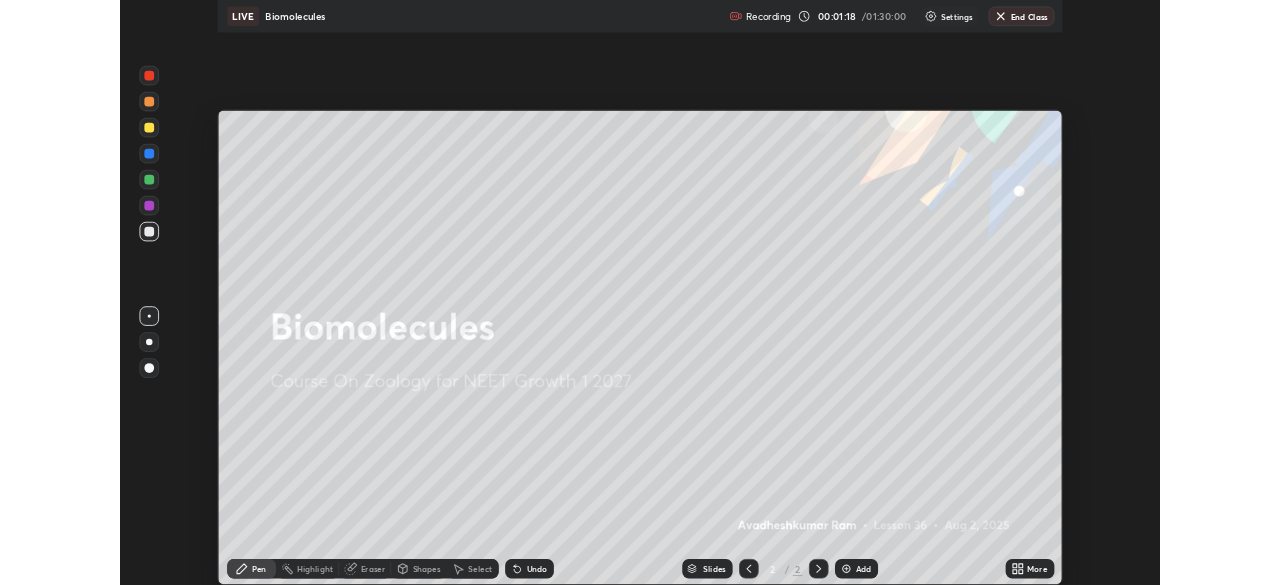 scroll, scrollTop: 585, scrollLeft: 1280, axis: both 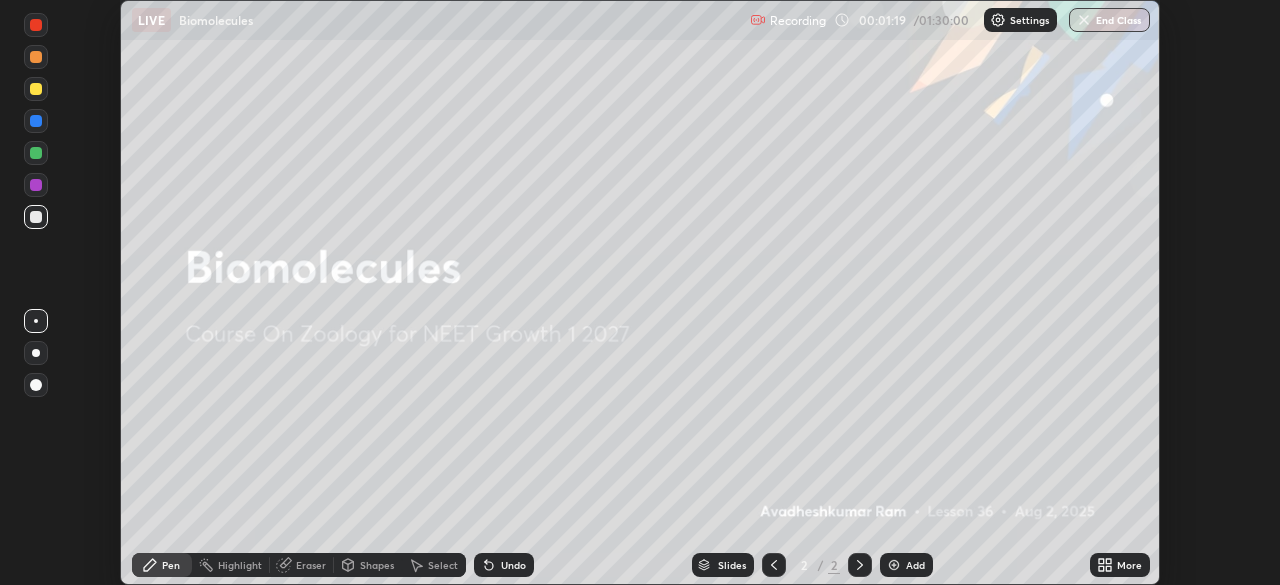 click on "More" at bounding box center (1129, 565) 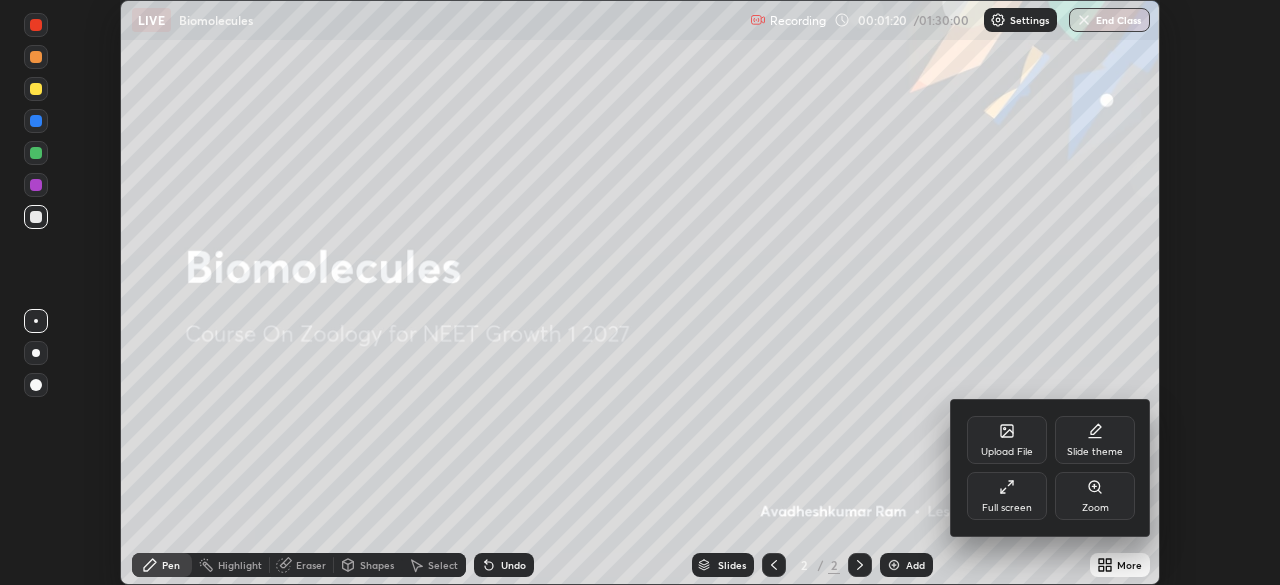 click on "Full screen" at bounding box center [1007, 508] 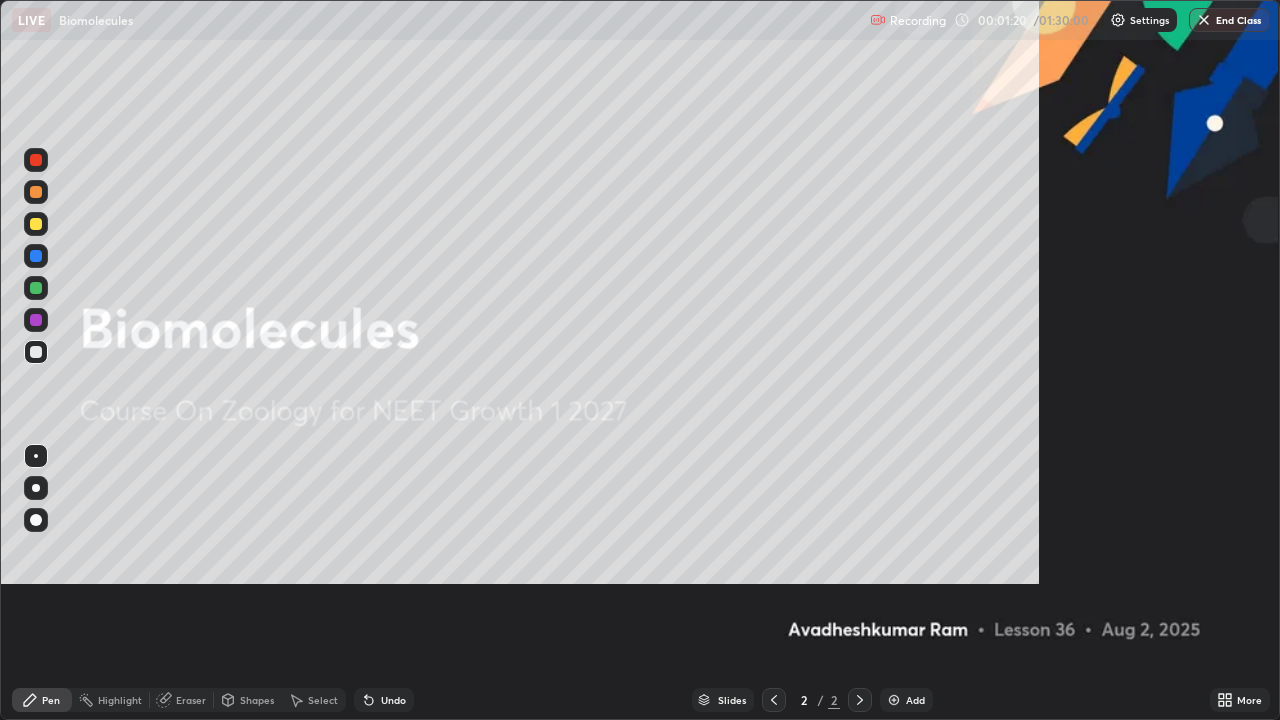 scroll, scrollTop: 99280, scrollLeft: 98720, axis: both 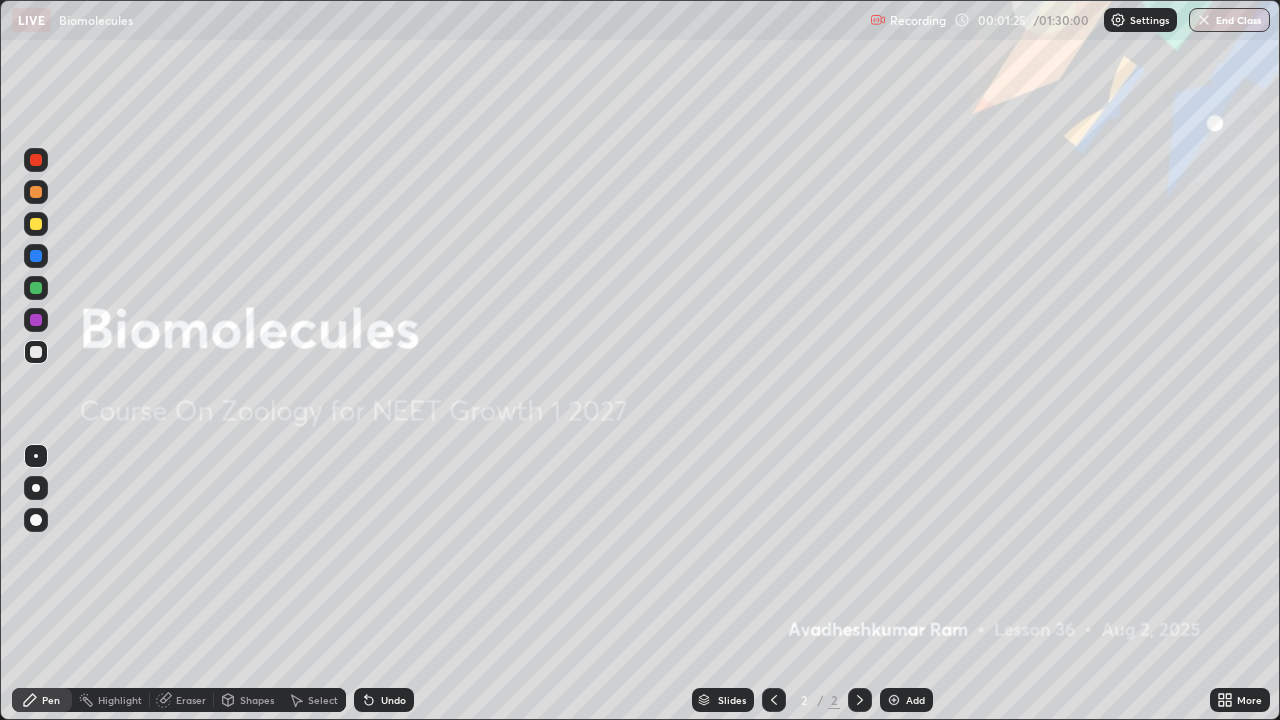 click on "Add" at bounding box center [906, 700] 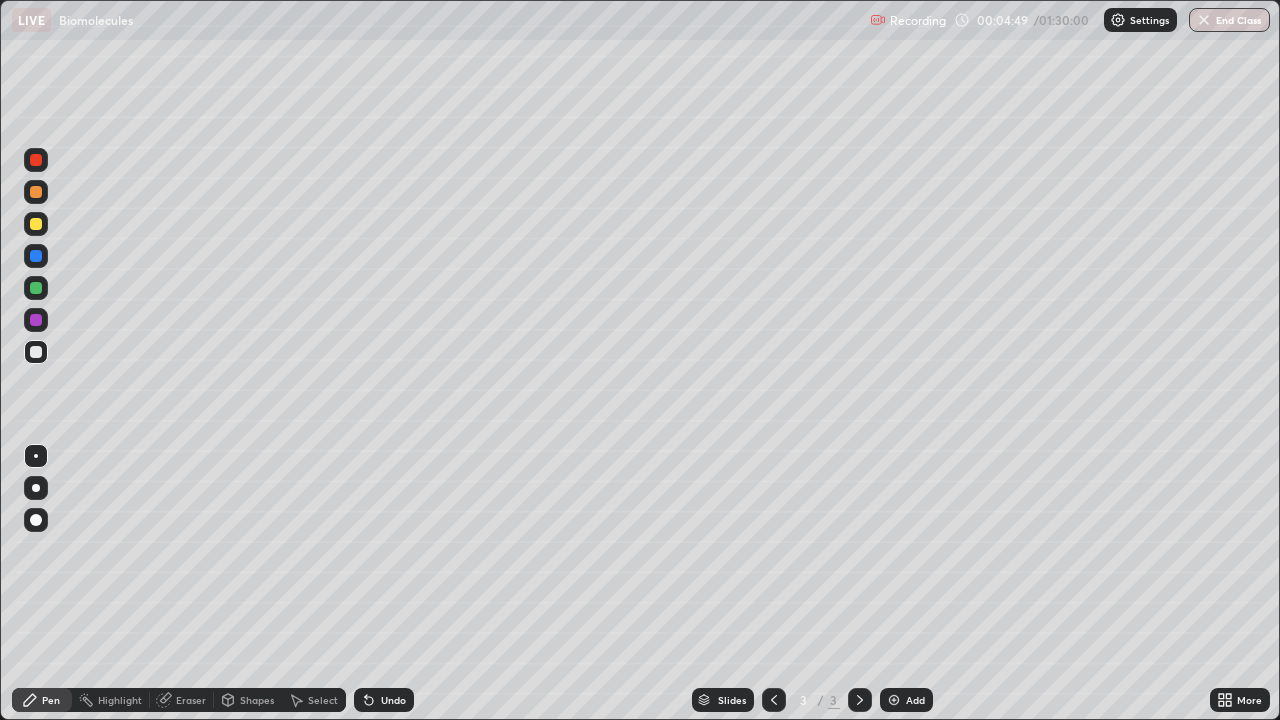 click at bounding box center [36, 224] 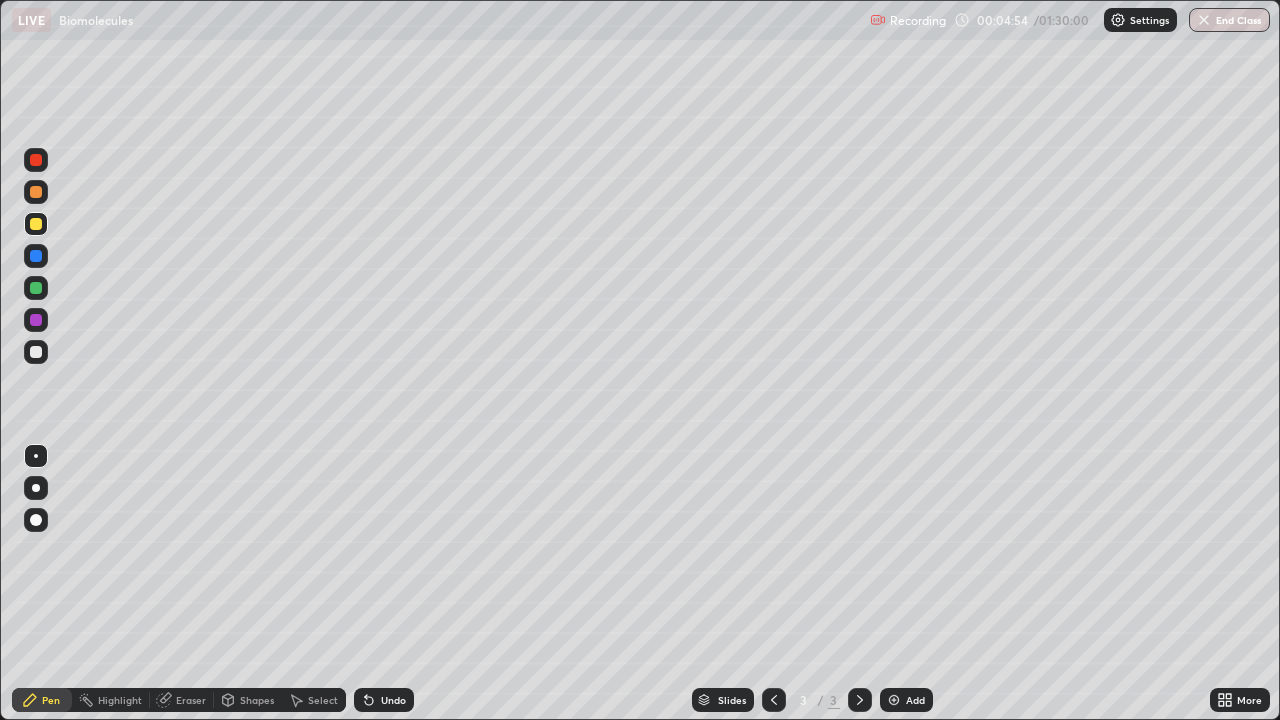 click at bounding box center (36, 352) 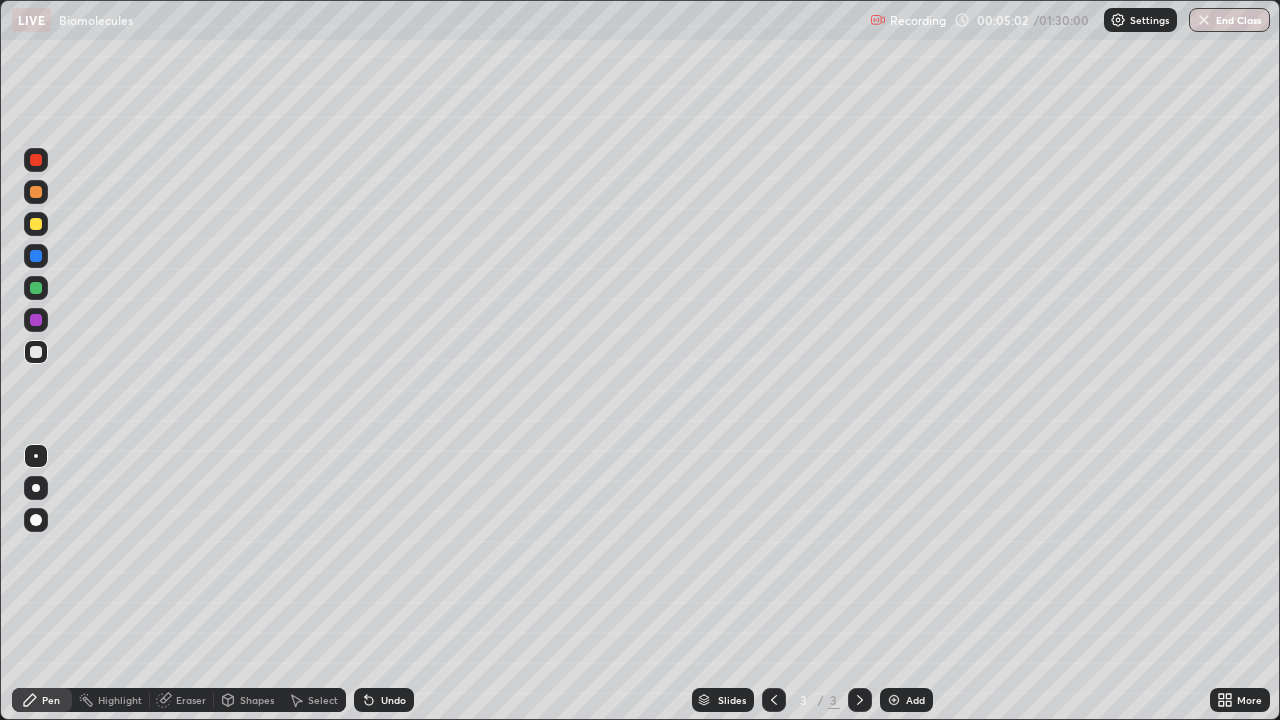 click on "Undo" at bounding box center [384, 700] 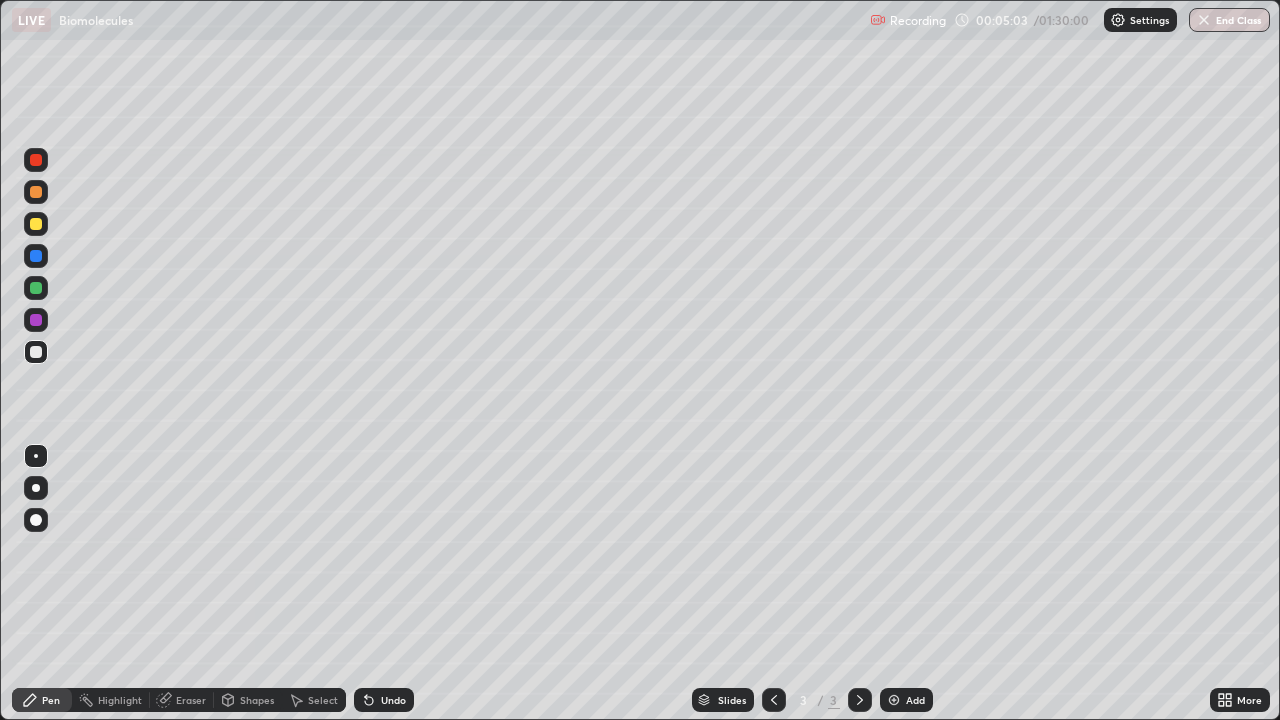 click on "Undo" at bounding box center (384, 700) 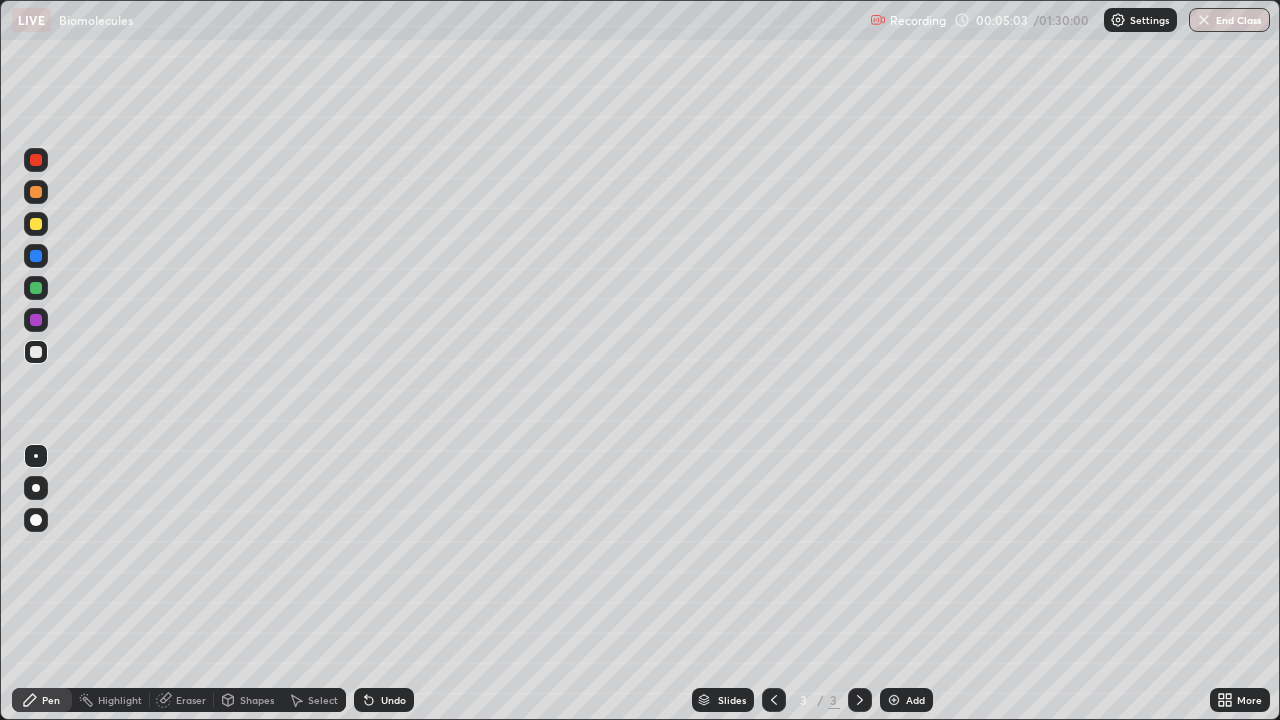 click on "Undo" at bounding box center (393, 700) 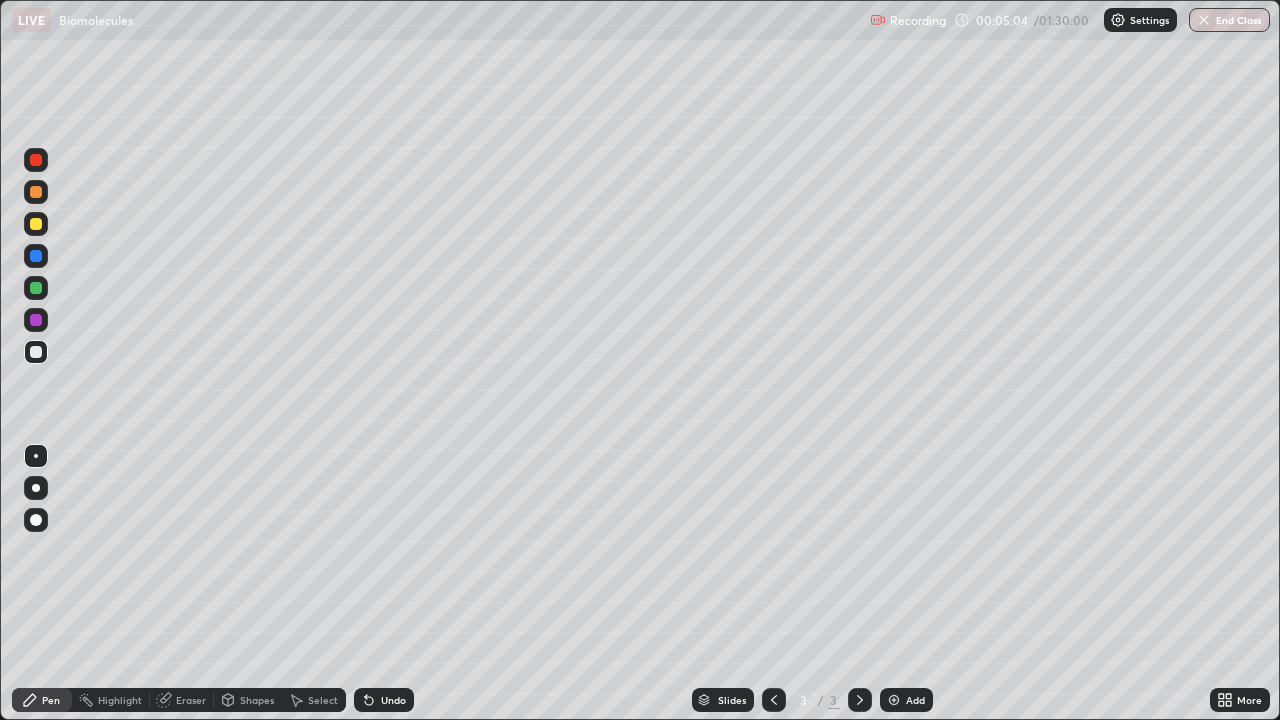 click on "Undo" at bounding box center (393, 700) 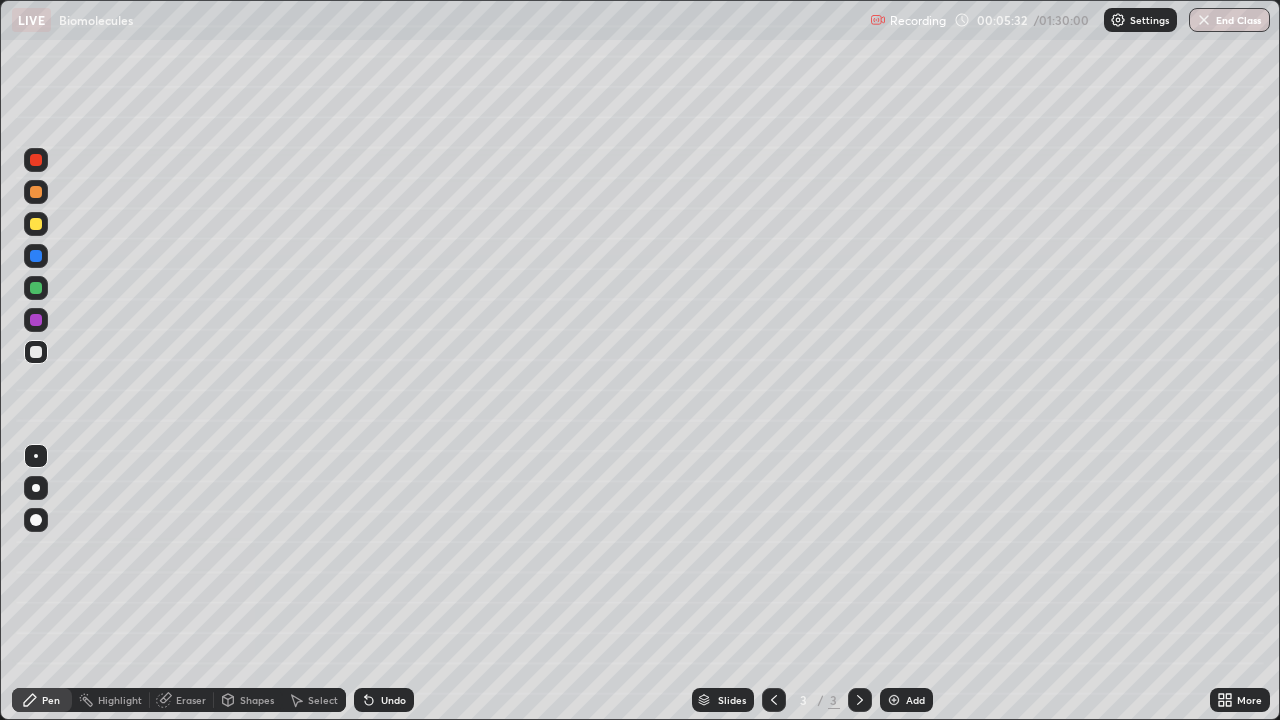 click on "Undo" at bounding box center (393, 700) 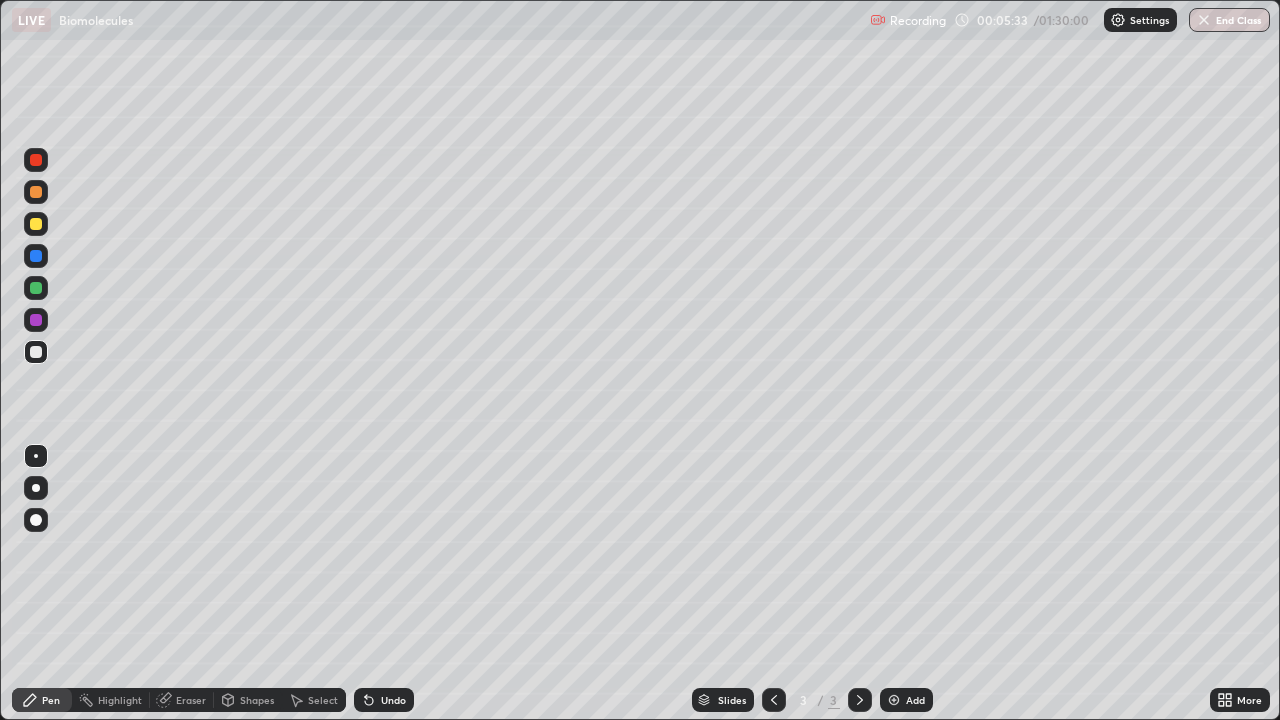 click 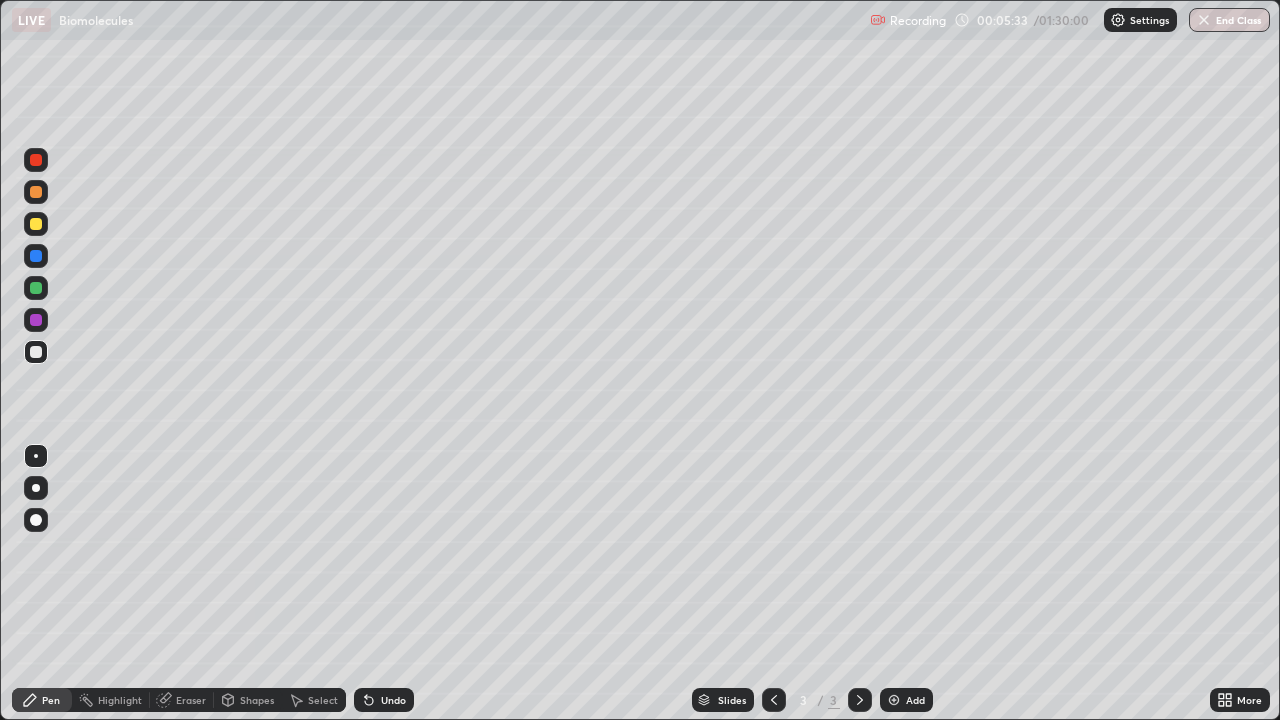 click 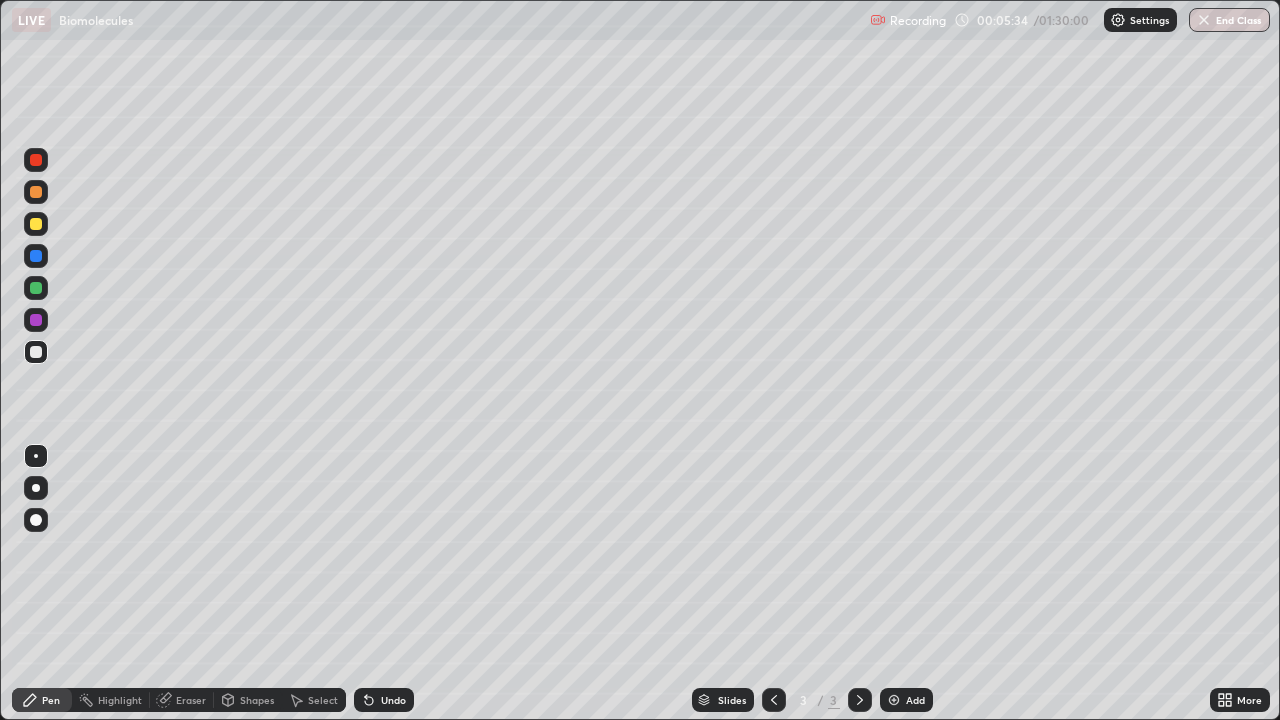 click 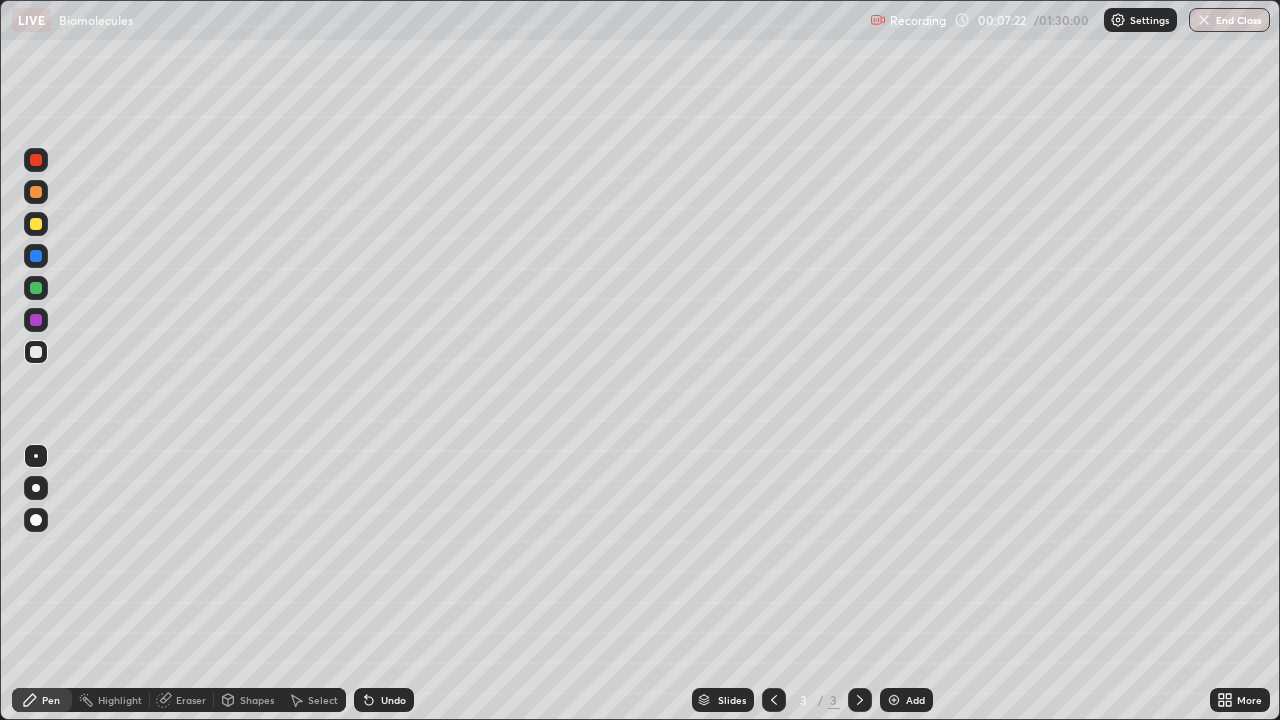click on "Undo" at bounding box center [393, 700] 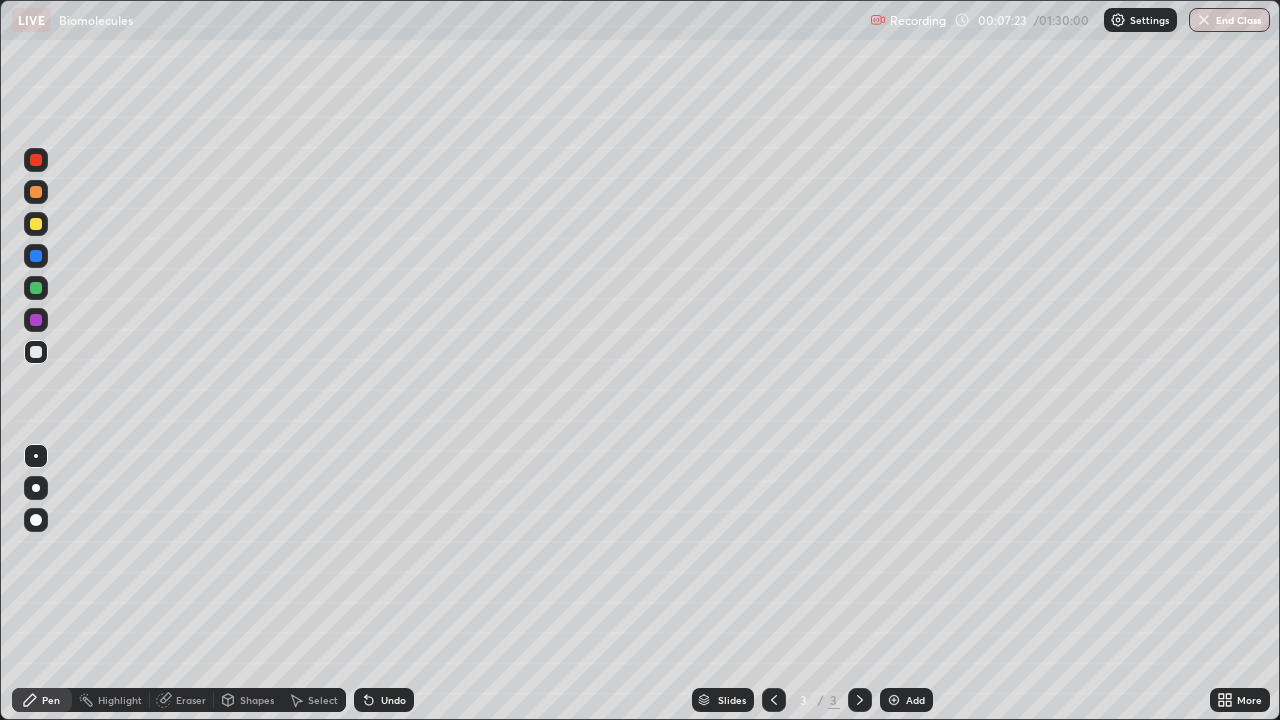 click on "Undo" at bounding box center (393, 700) 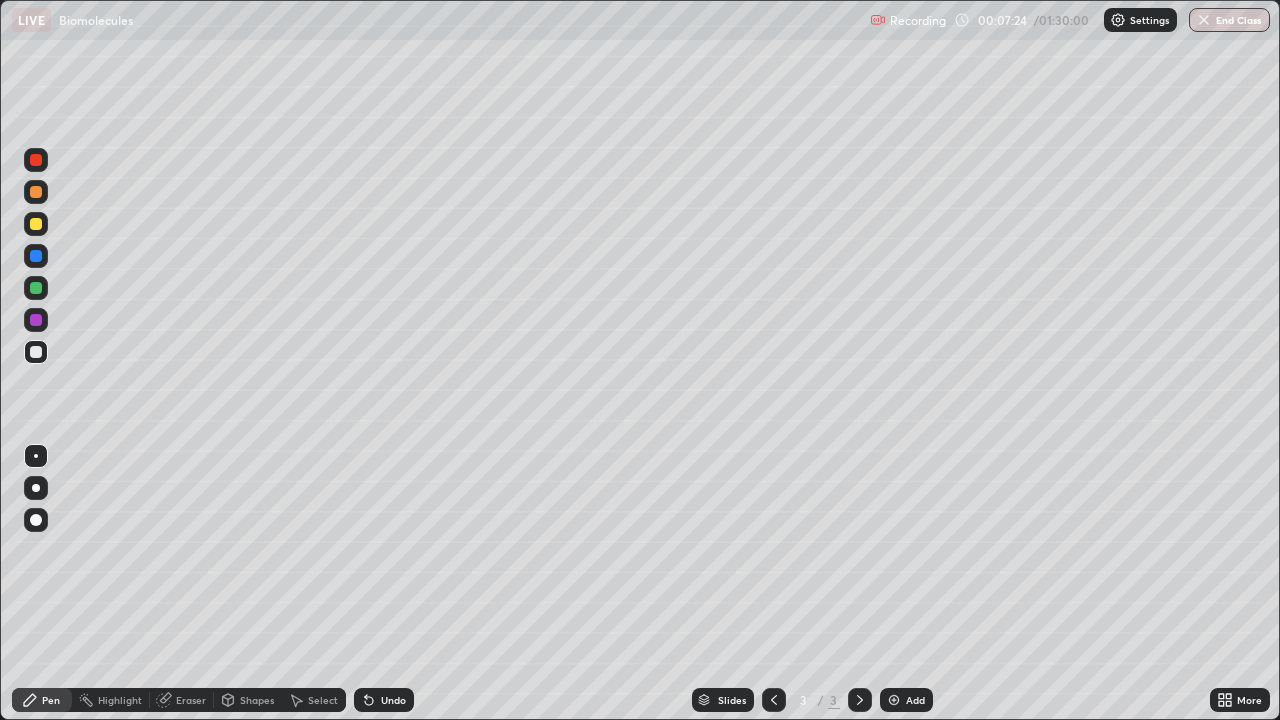 click on "Undo" at bounding box center (384, 700) 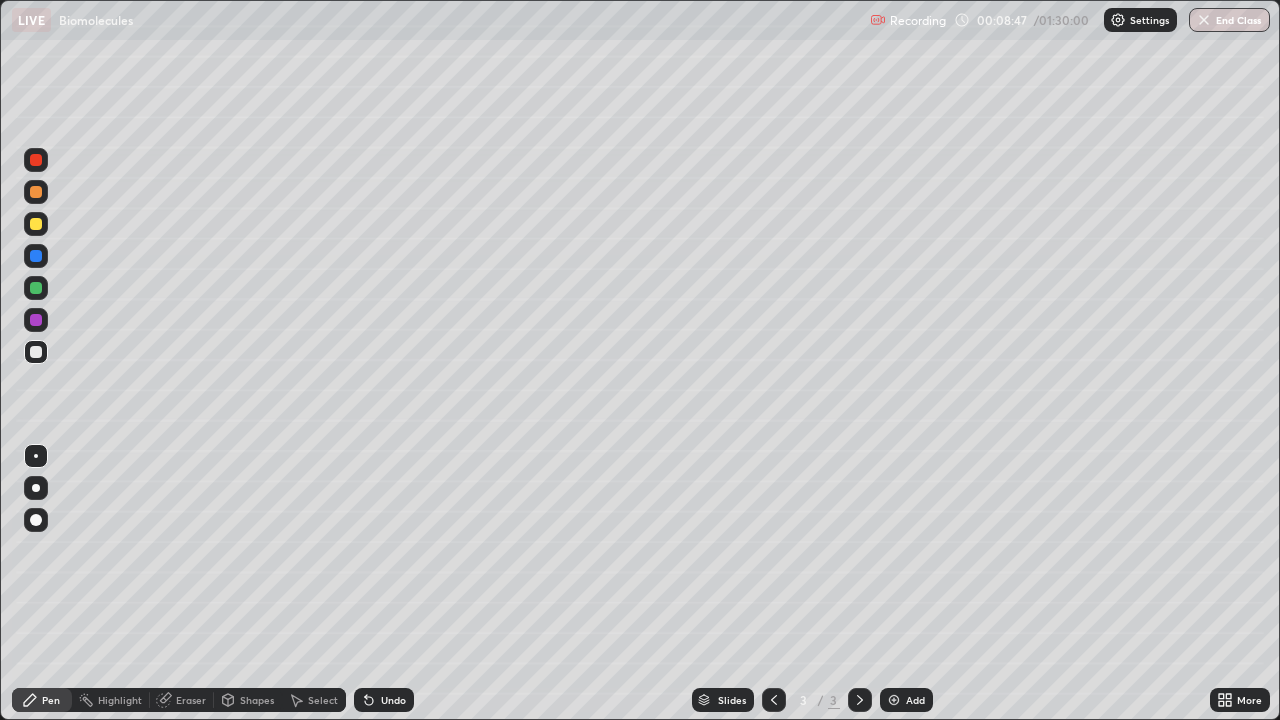 click on "Add" at bounding box center [915, 700] 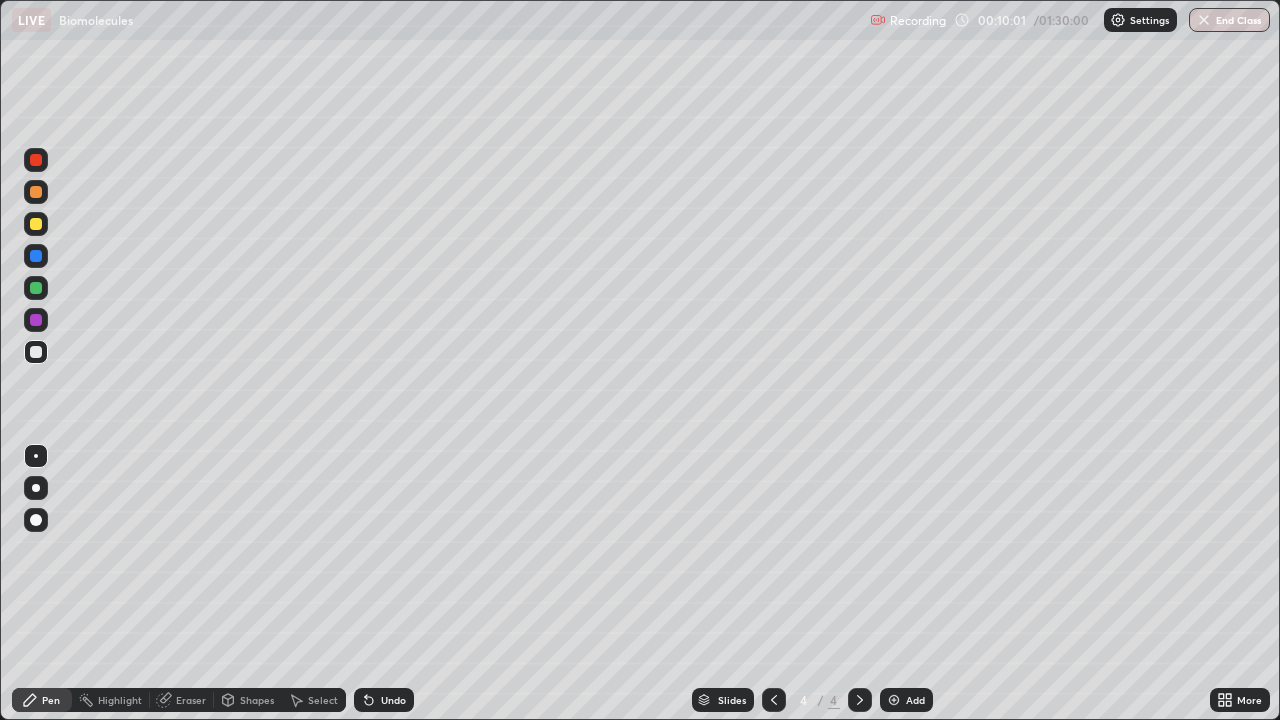 click at bounding box center [36, 224] 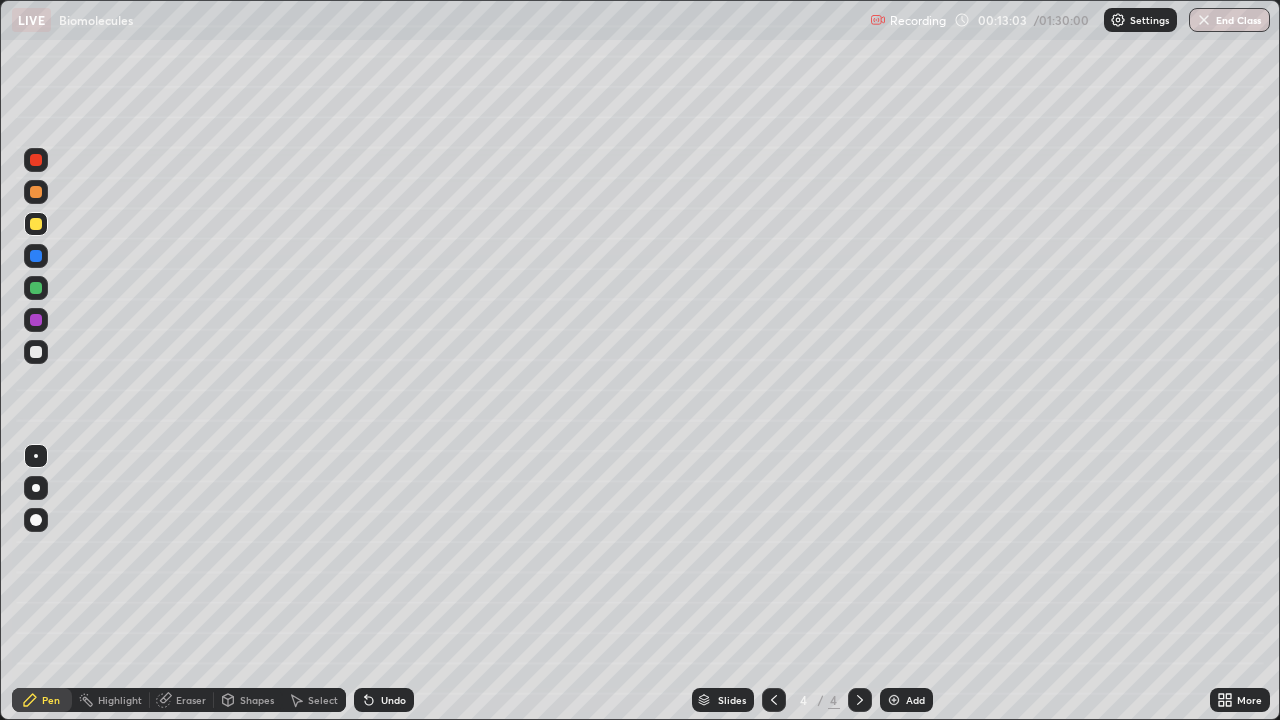 click at bounding box center [36, 192] 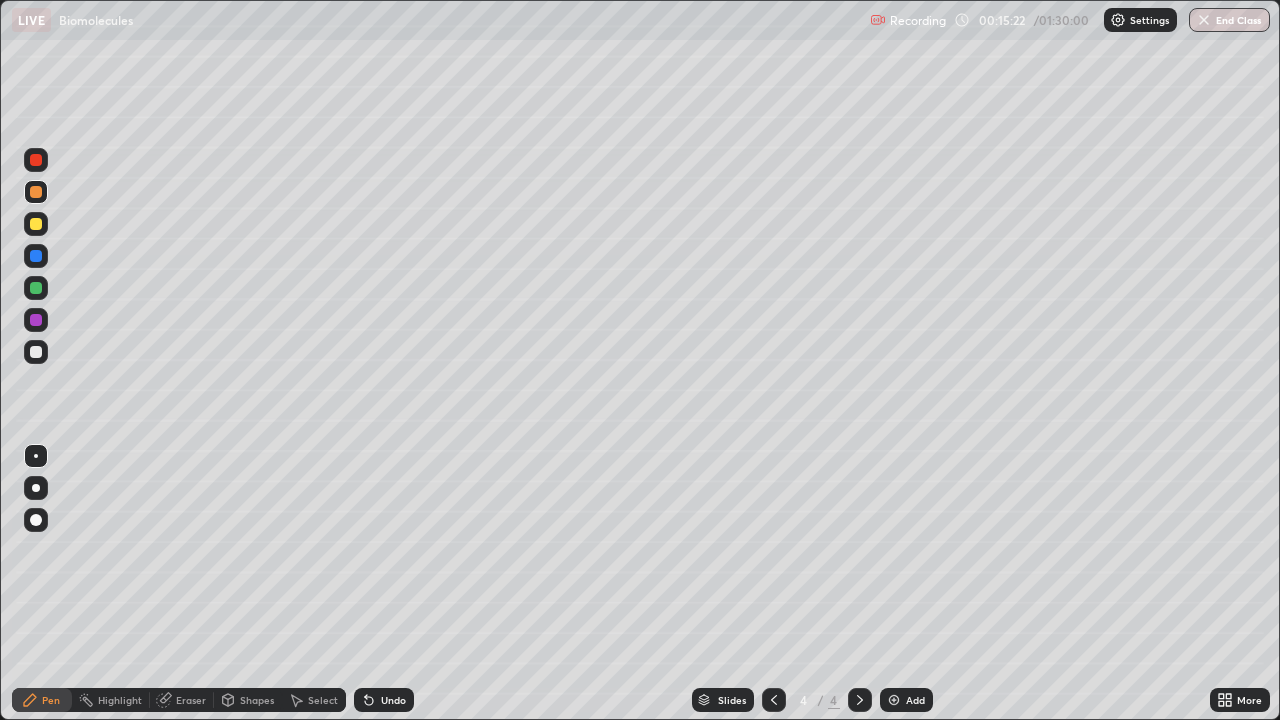 click 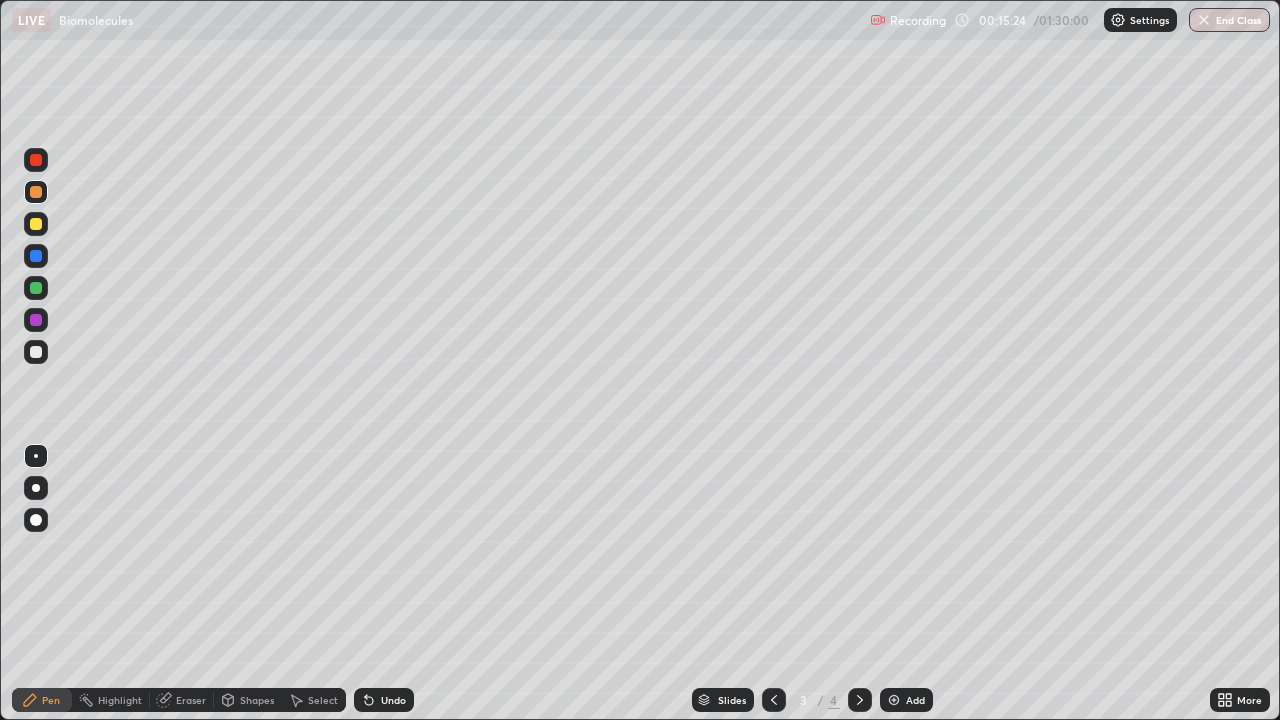 click 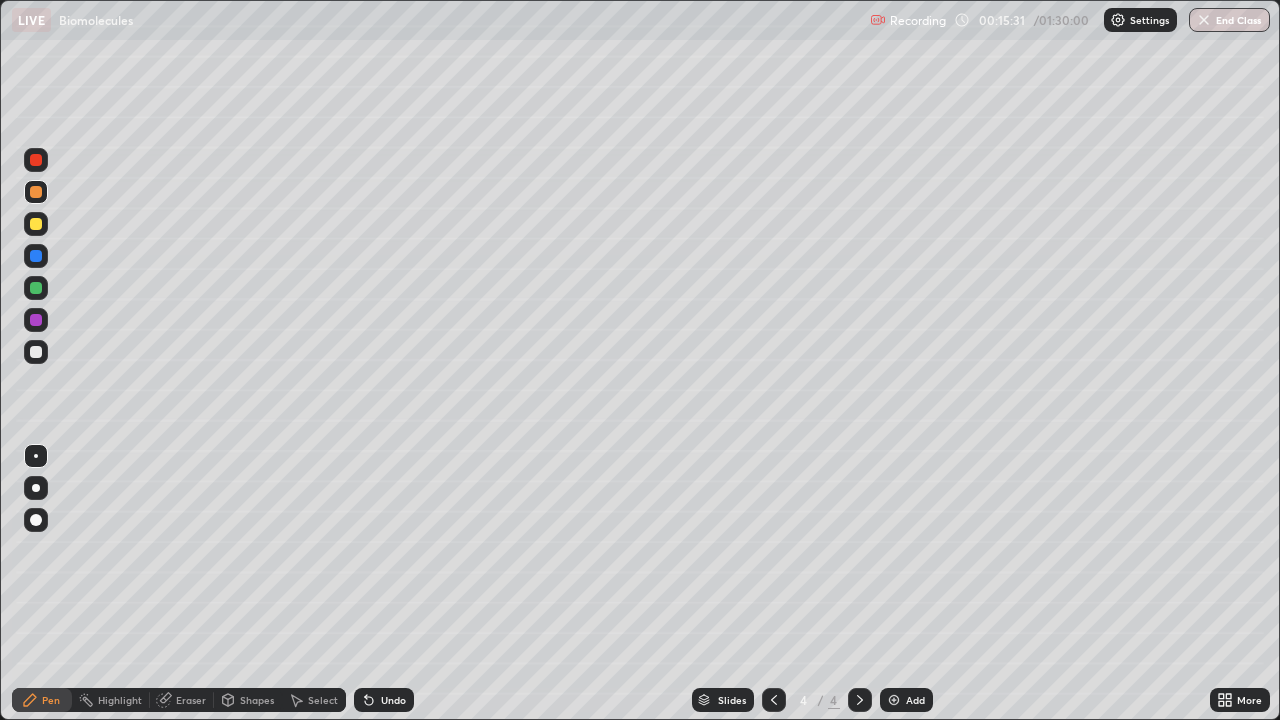 click 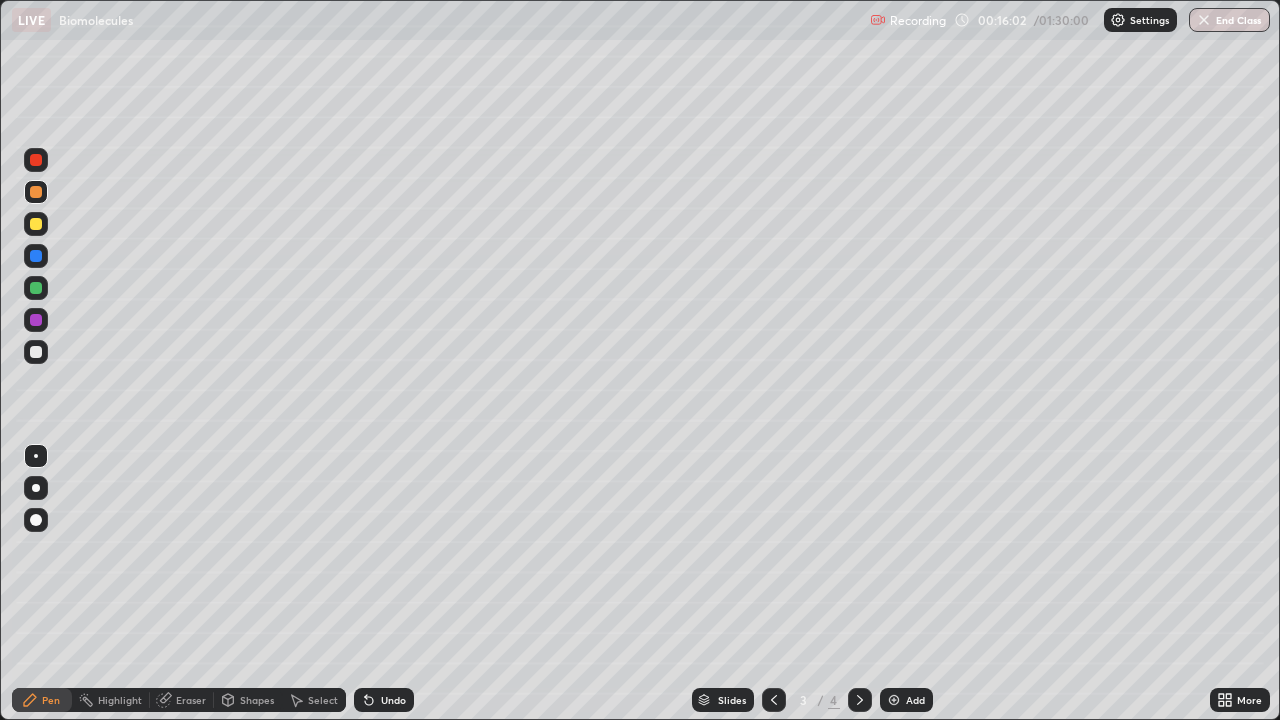 click 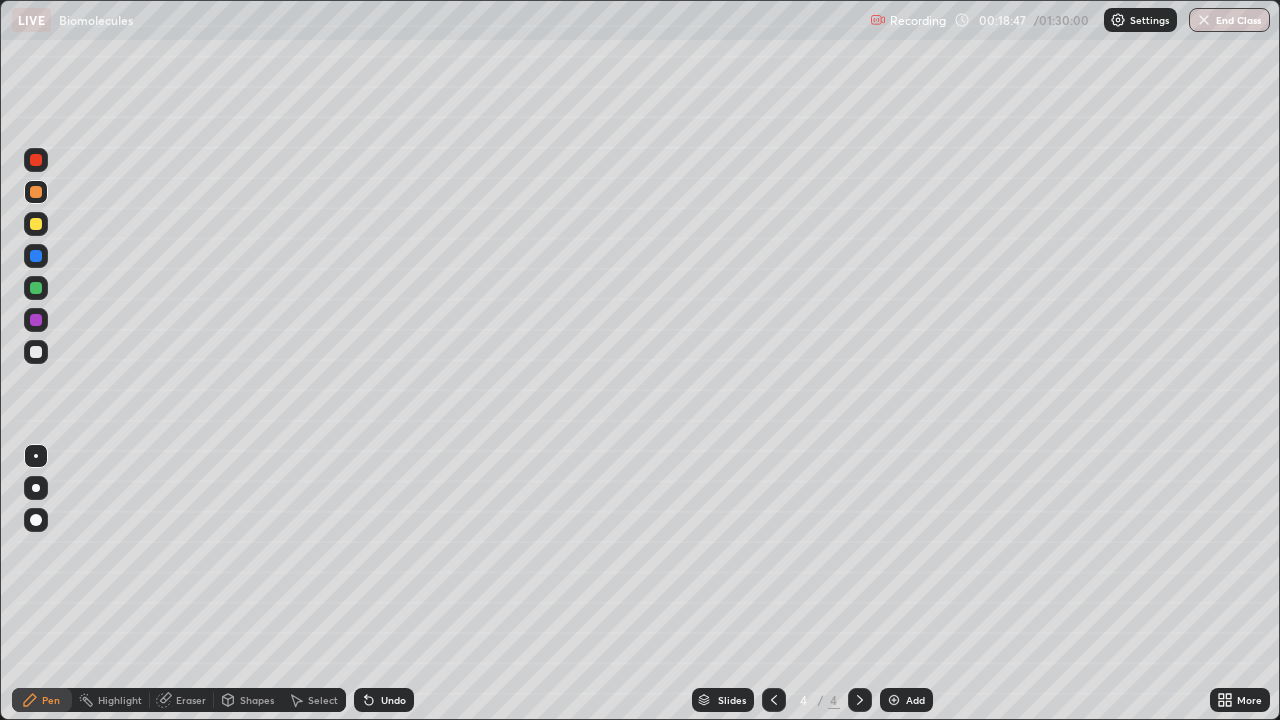 click 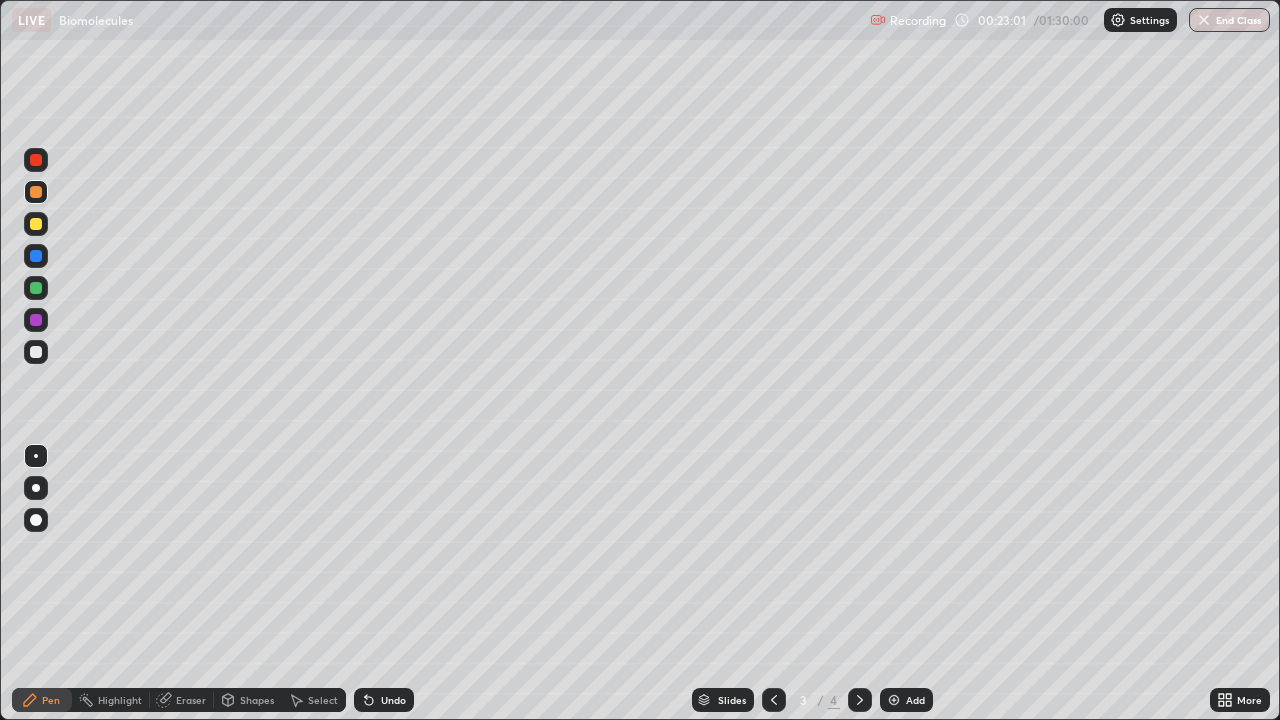 click on "Add" at bounding box center (915, 700) 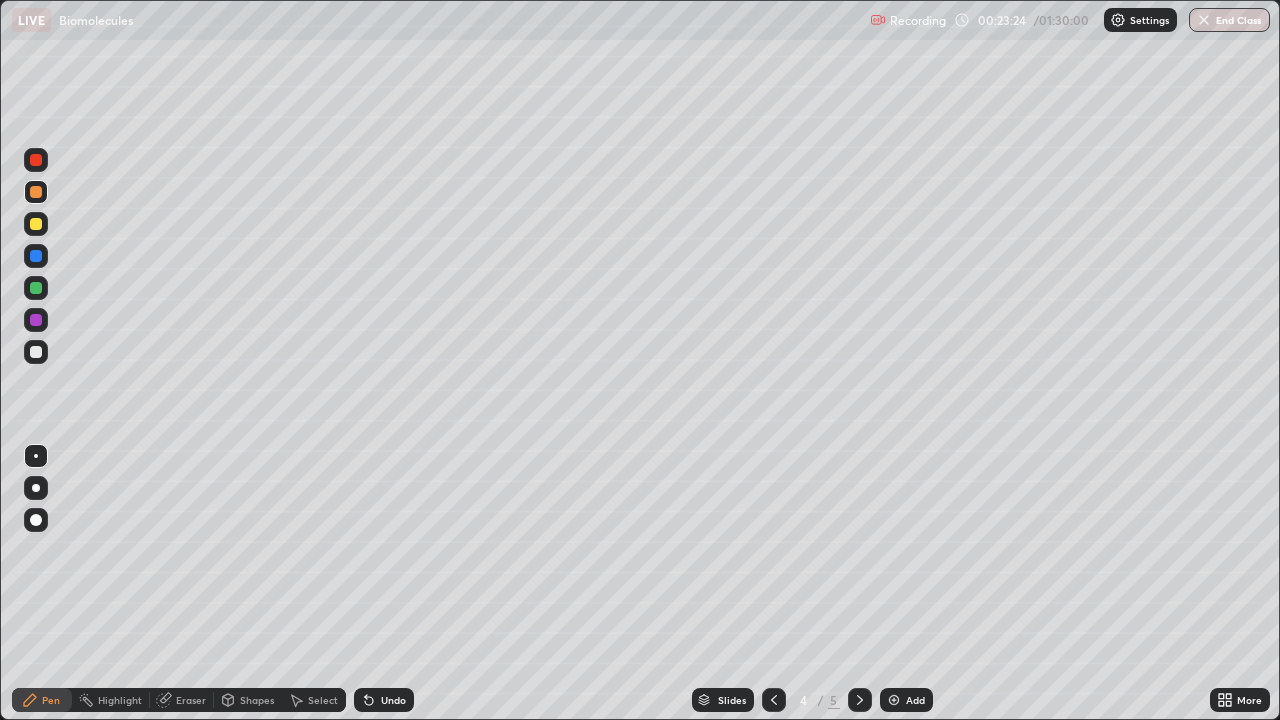 click at bounding box center (36, 224) 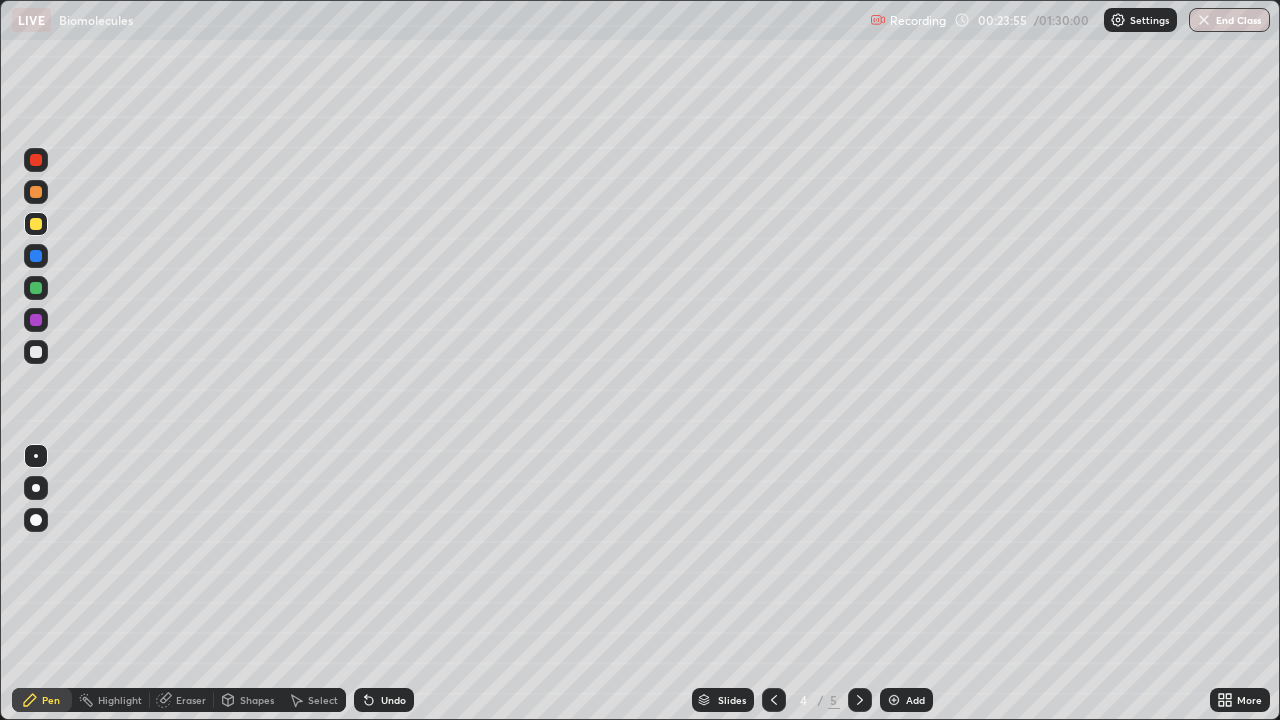 click on "Undo" at bounding box center (384, 700) 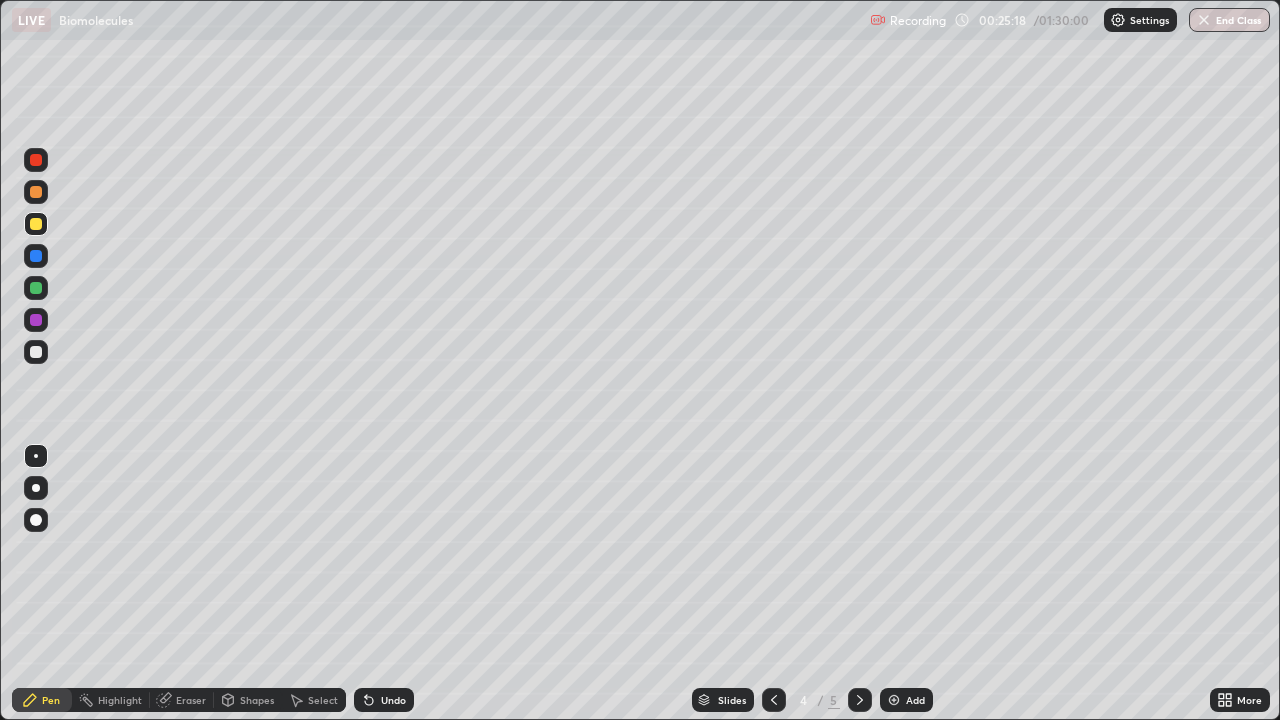click on "Undo" at bounding box center [384, 700] 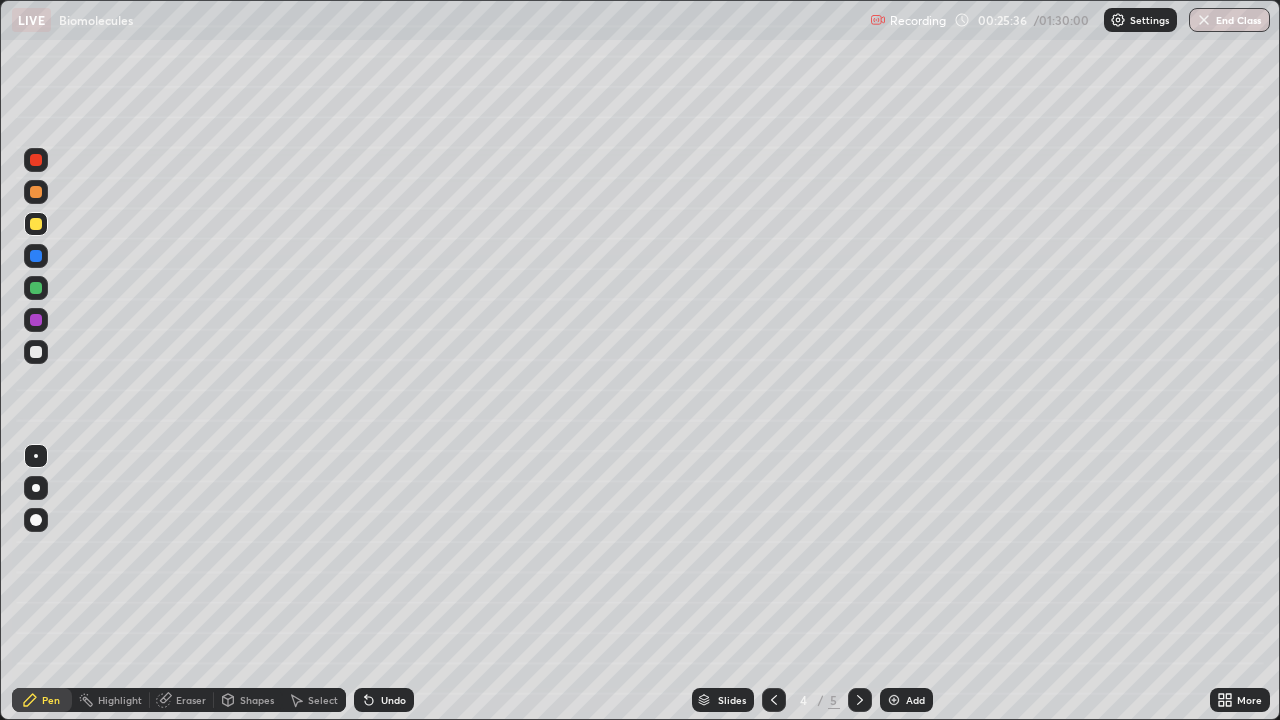 click on "Undo" at bounding box center [384, 700] 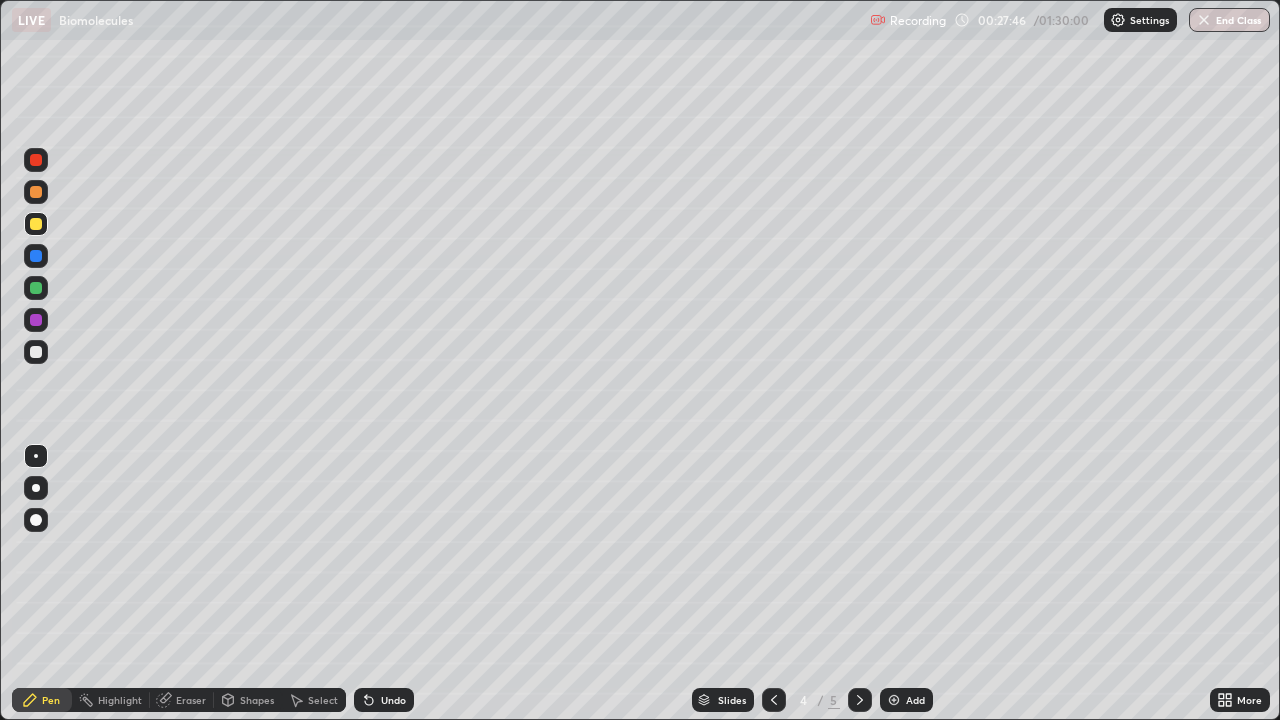 click on "Erase all" at bounding box center (36, 360) 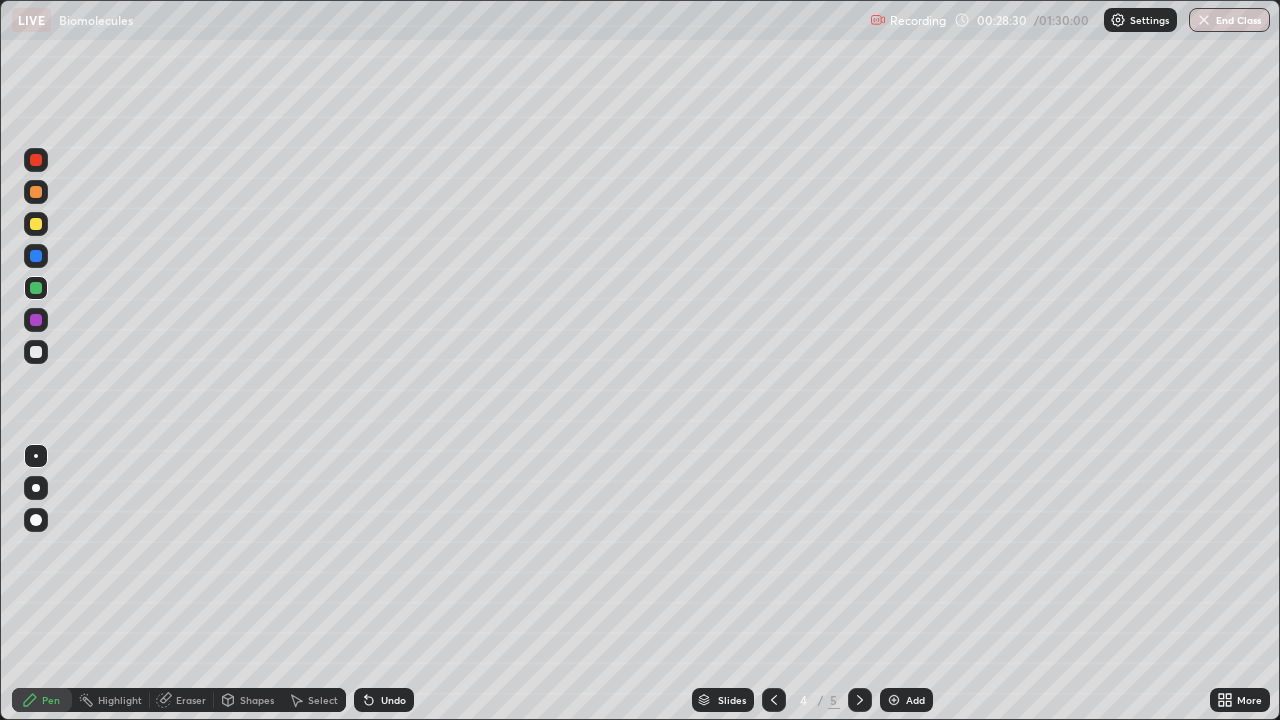 click on "Eraser" at bounding box center [191, 700] 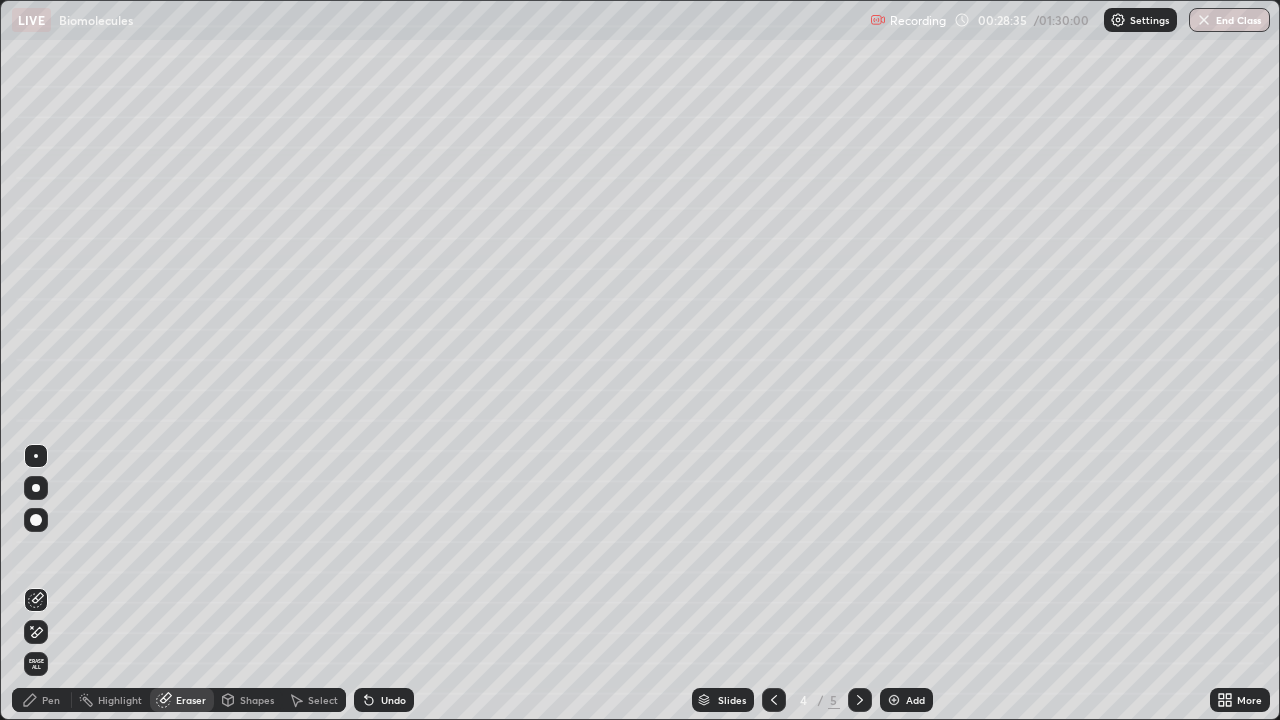click on "Pen" at bounding box center (51, 700) 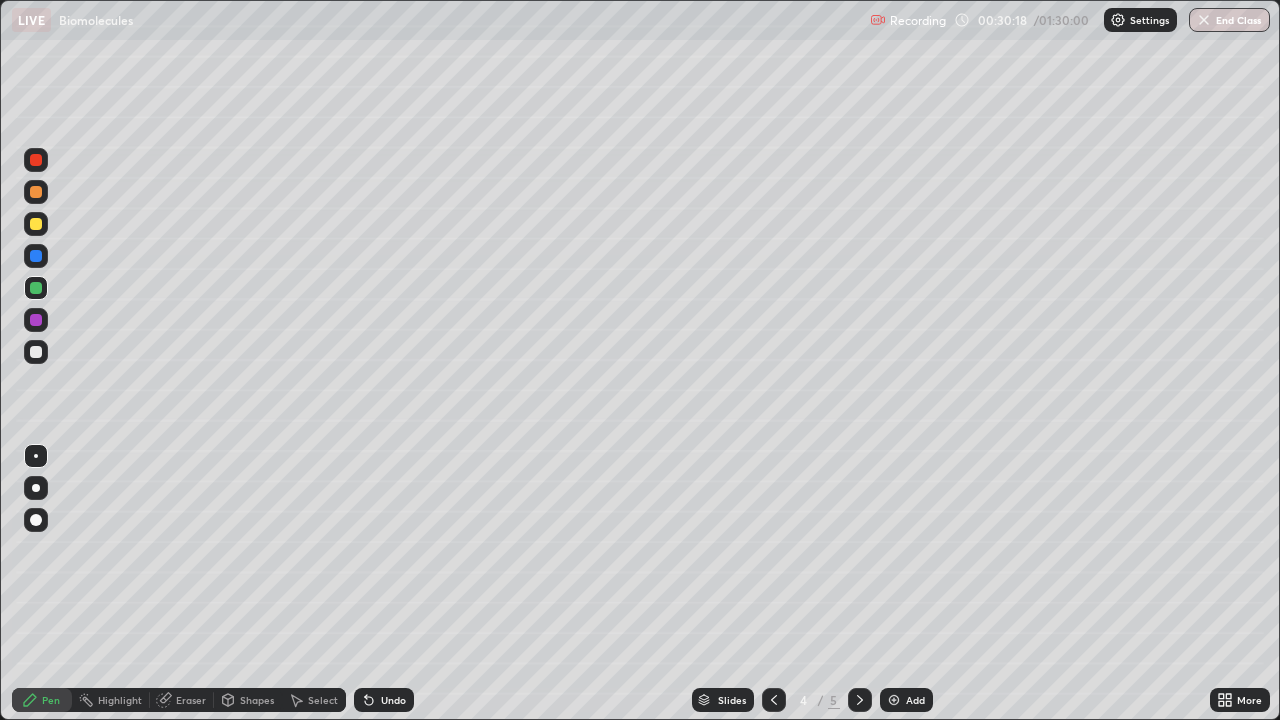 click on "Undo" at bounding box center (384, 700) 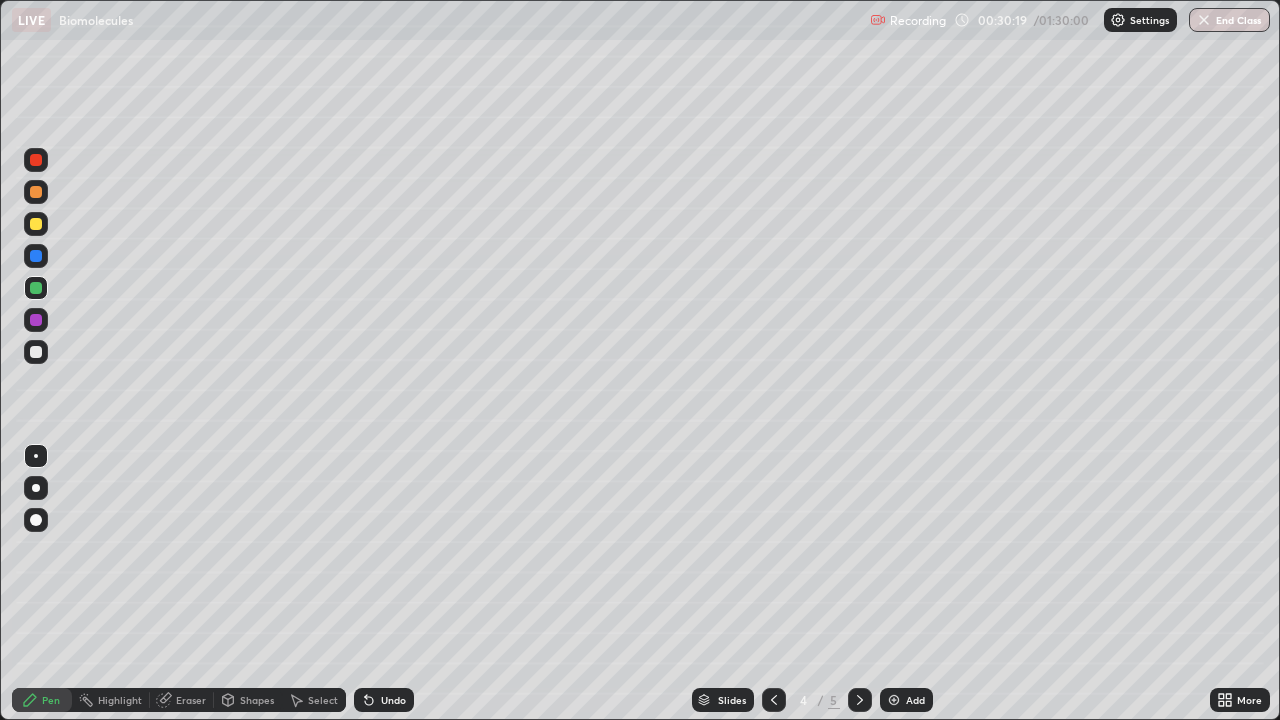 click on "Undo" at bounding box center [384, 700] 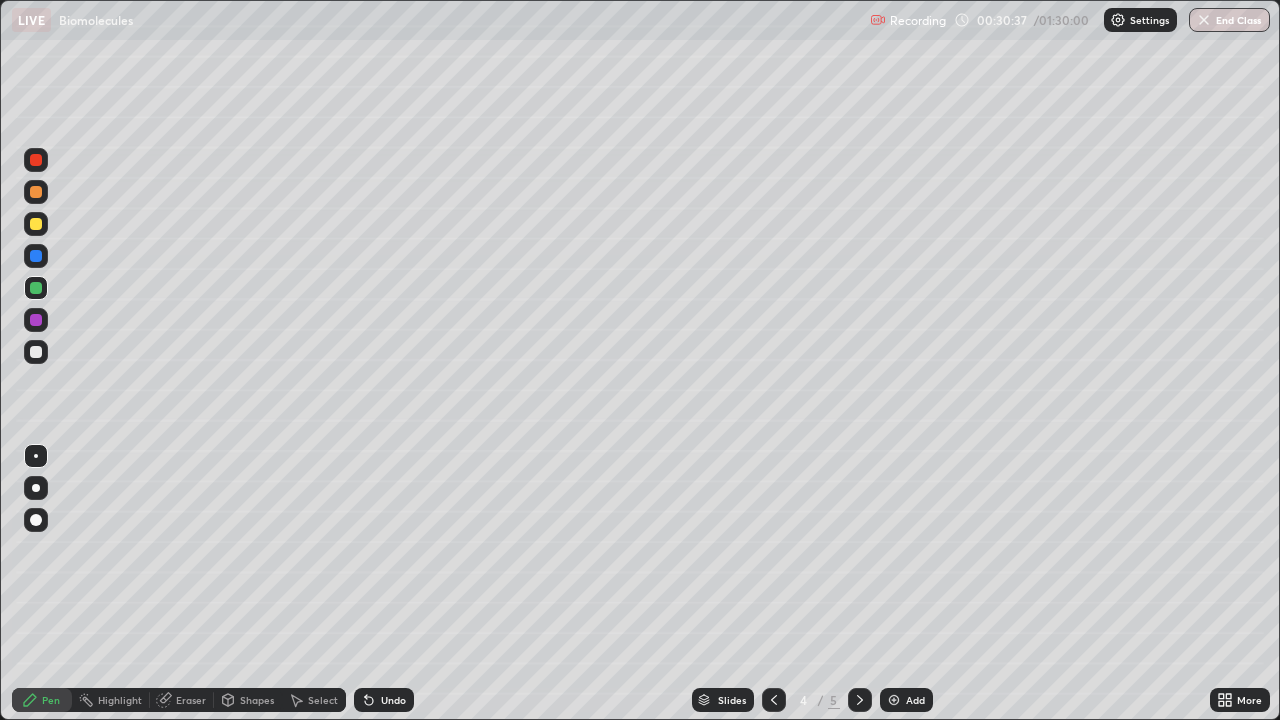 click on "Undo" at bounding box center [393, 700] 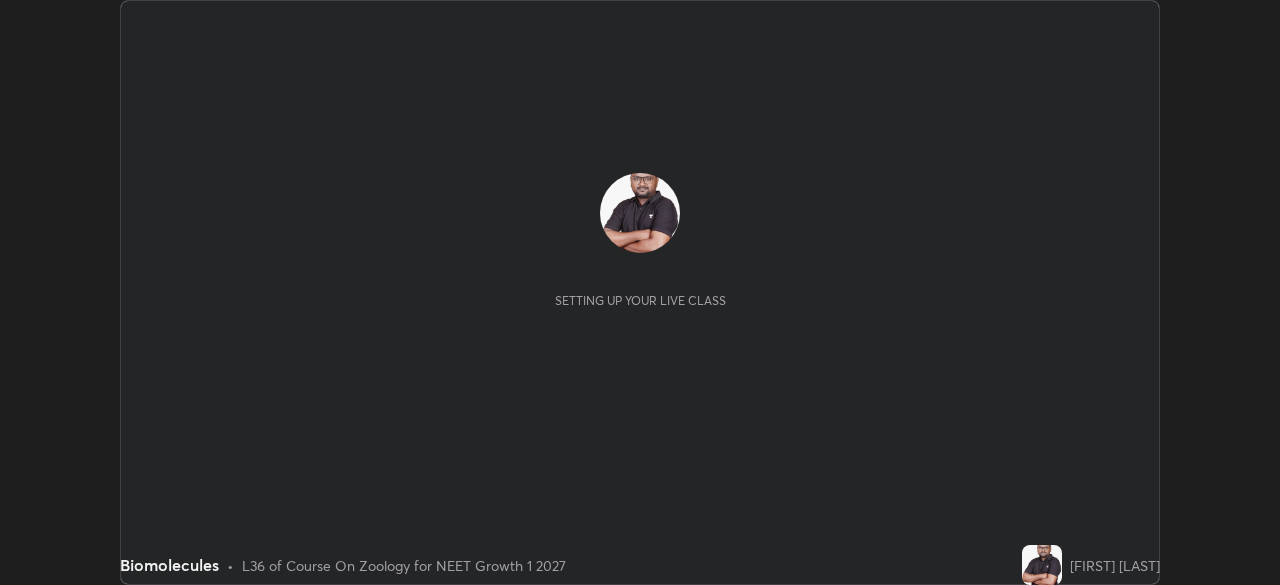 scroll, scrollTop: 0, scrollLeft: 0, axis: both 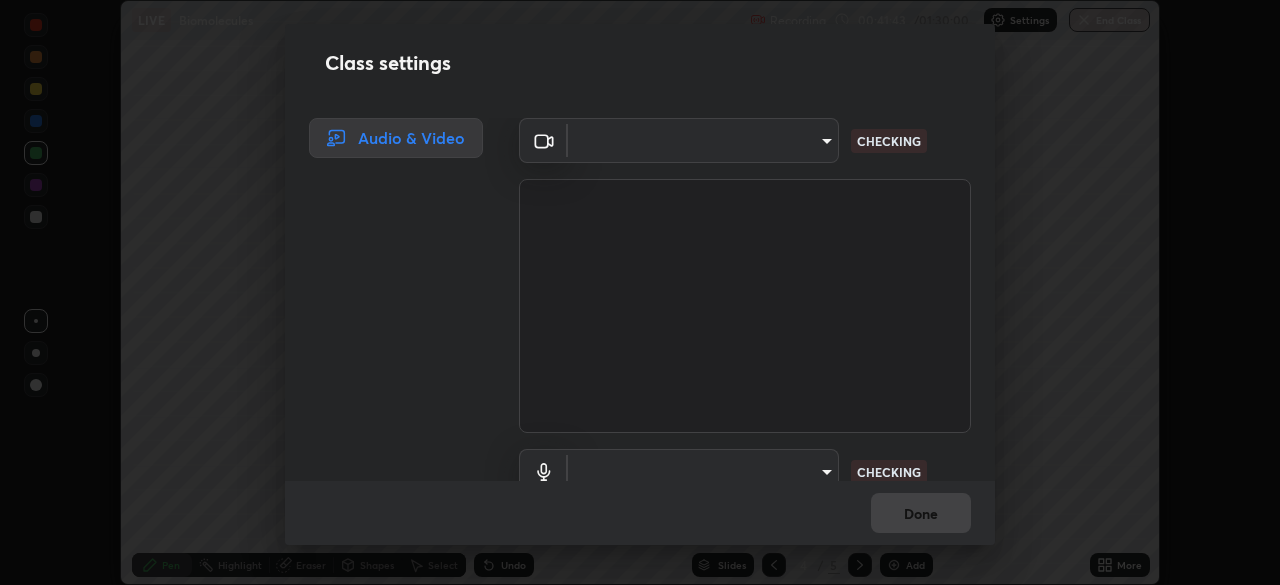 type on "[HASH]" 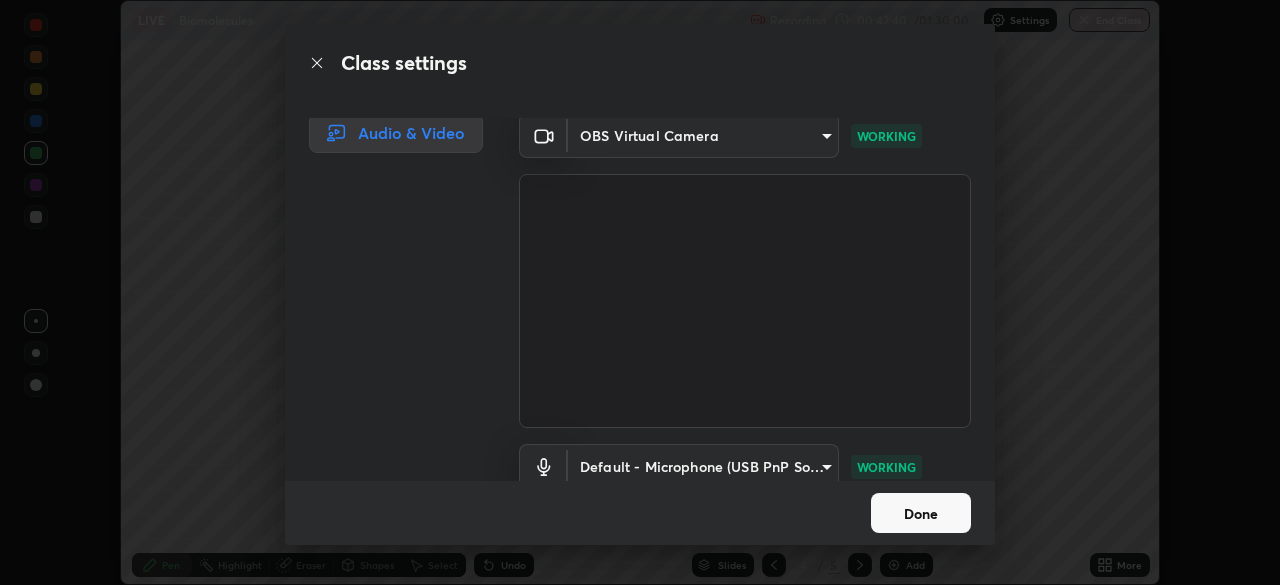 scroll, scrollTop: 0, scrollLeft: 0, axis: both 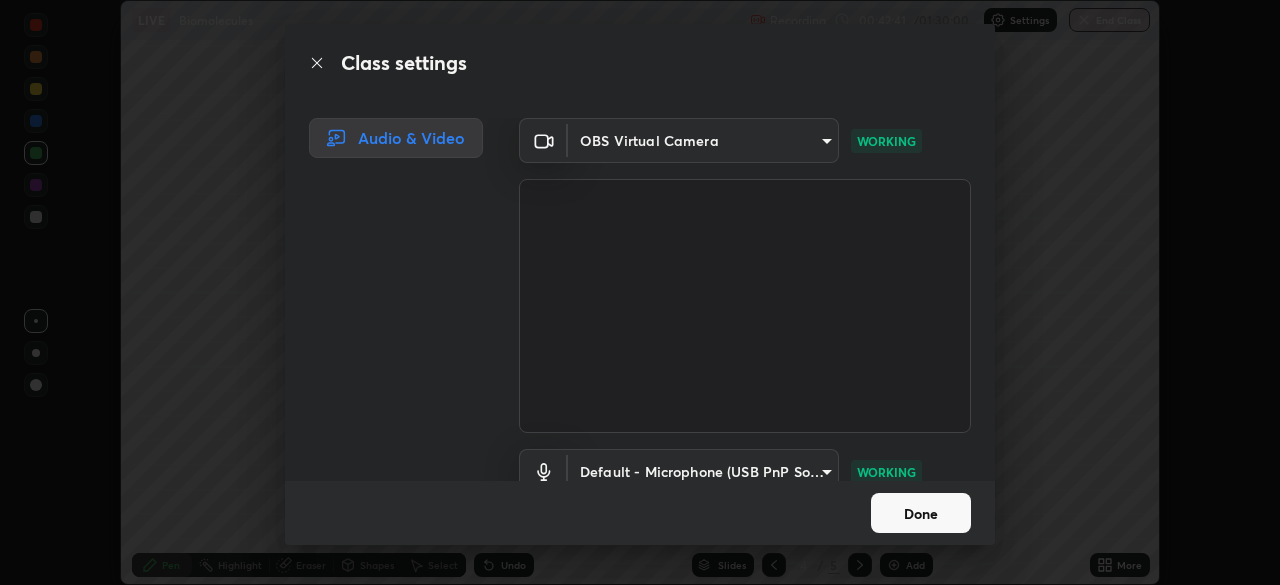 click on "Erase all LIVE Biomolecules Recording 00:42:41 /  01:30:00 Settings End Class Setting up your live class Biomolecules • L36 of Course On Zoology for NEET Growth 1 2027 Avadheshkumar Ram Pen Highlight Eraser Shapes Select Undo Slides 4 / 5 Add More No doubts shared Encourage your learners to ask a doubt for better clarity Report an issue Reason for reporting Buffering Chat not working Audio - Video sync issue Educator video quality low ​ Attach an image Report Class settings Audio & Video OBS Virtual Camera 09f294524f3521c037d78ee7cdb71511b6c9344afeed810a356f0d23342d5398 WORKING Default - Microphone (USB PnP Sound Device) default WORKING Done" at bounding box center (640, 292) 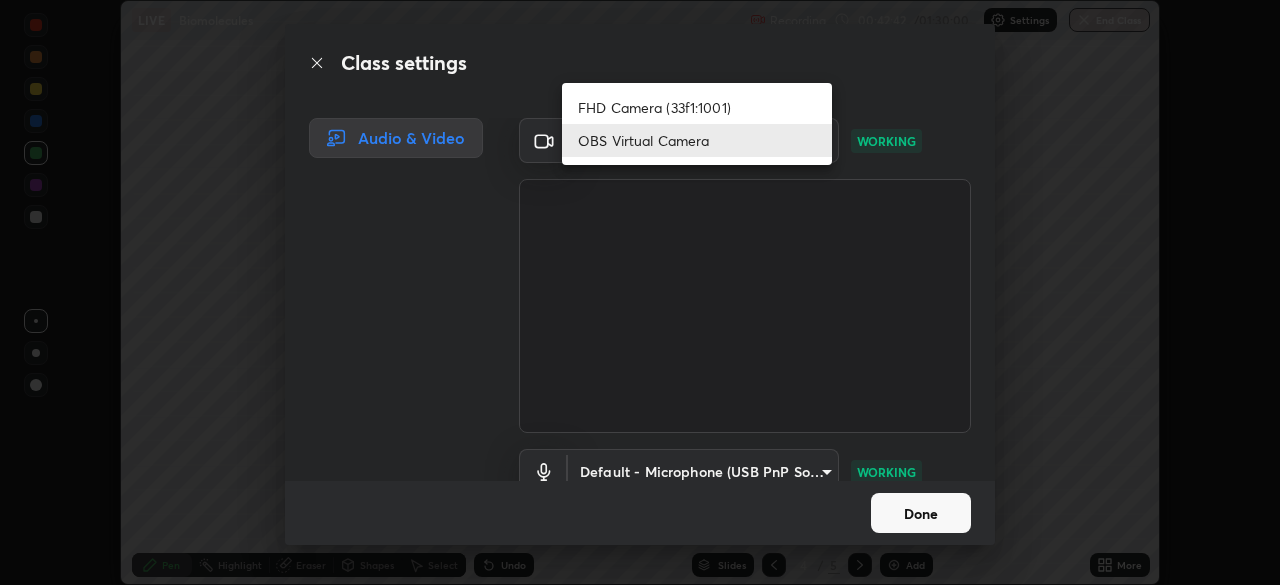 click on "FHD Camera (33f1:1001)" at bounding box center (697, 107) 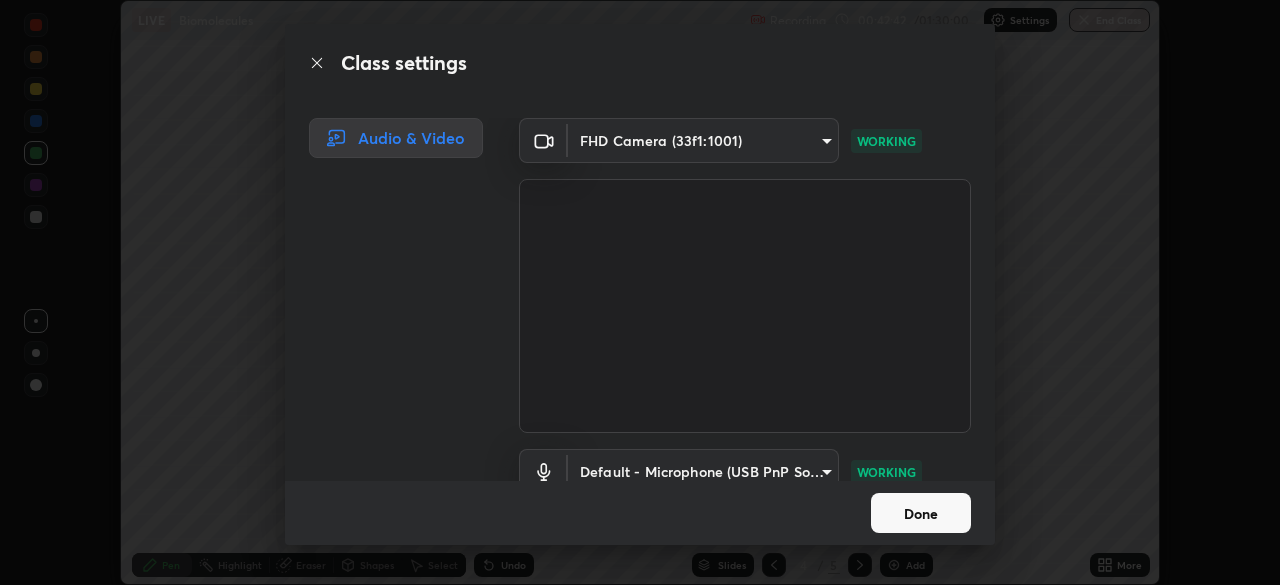 click on "Erase all LIVE Biomolecules Recording 00:42:42 /  01:30:00 Settings End Class Setting up your live class Biomolecules • L36 of Course On Zoology for NEET Growth 1 2027 Avadheshkumar Ram Pen Highlight Eraser Shapes Select Undo Slides 4 / 5 Add More No doubts shared Encourage your learners to ask a doubt for better clarity Report an issue Reason for reporting Buffering Chat not working Audio - Video sync issue Educator video quality low ​ Attach an image Report Class settings Audio & Video FHD Camera (33f1:1001) 2db27b0429894053e6cb62db282bf7619042d57126929dc06278b87bc727157b WORKING Default - Microphone (USB PnP Sound Device) default WORKING Done" at bounding box center [640, 292] 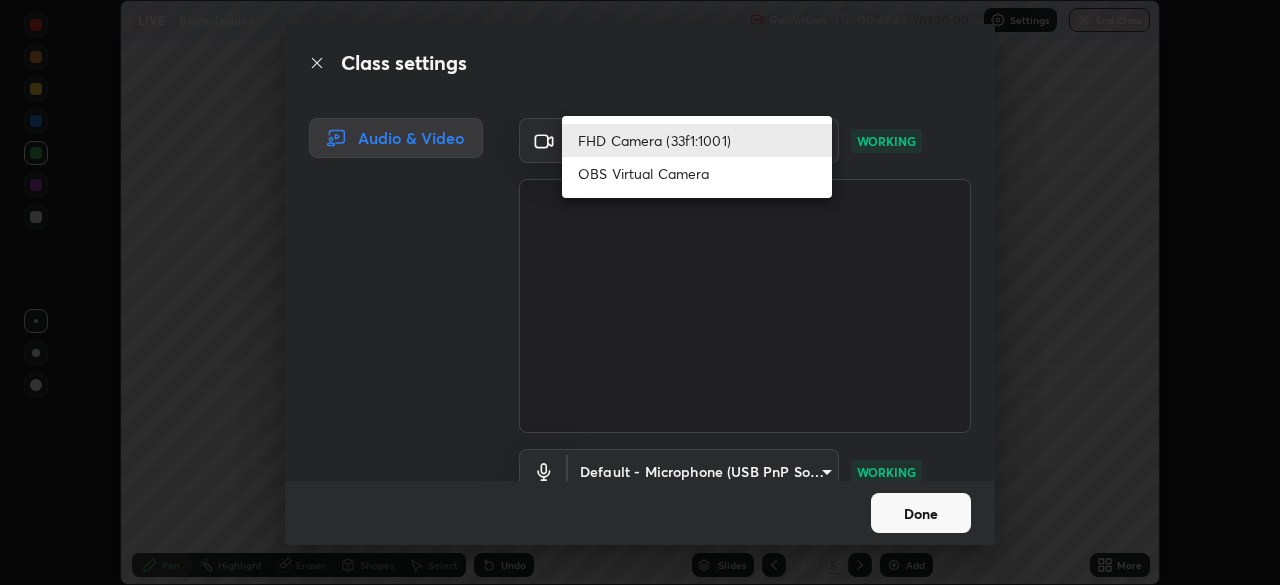 click on "OBS Virtual Camera" at bounding box center [697, 173] 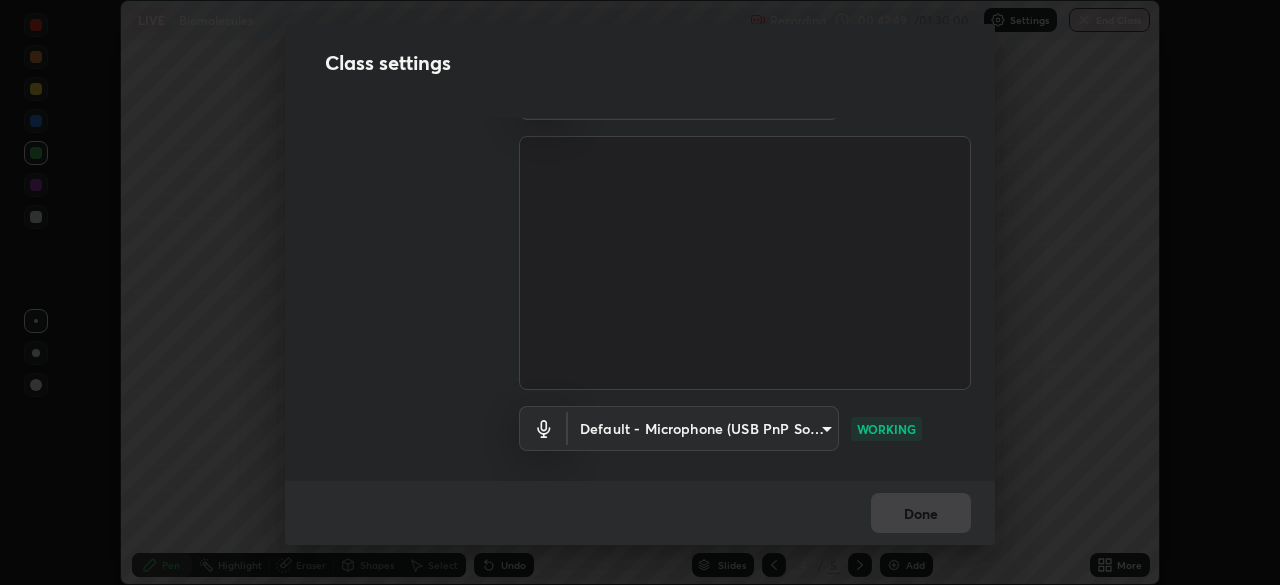 scroll, scrollTop: 0, scrollLeft: 0, axis: both 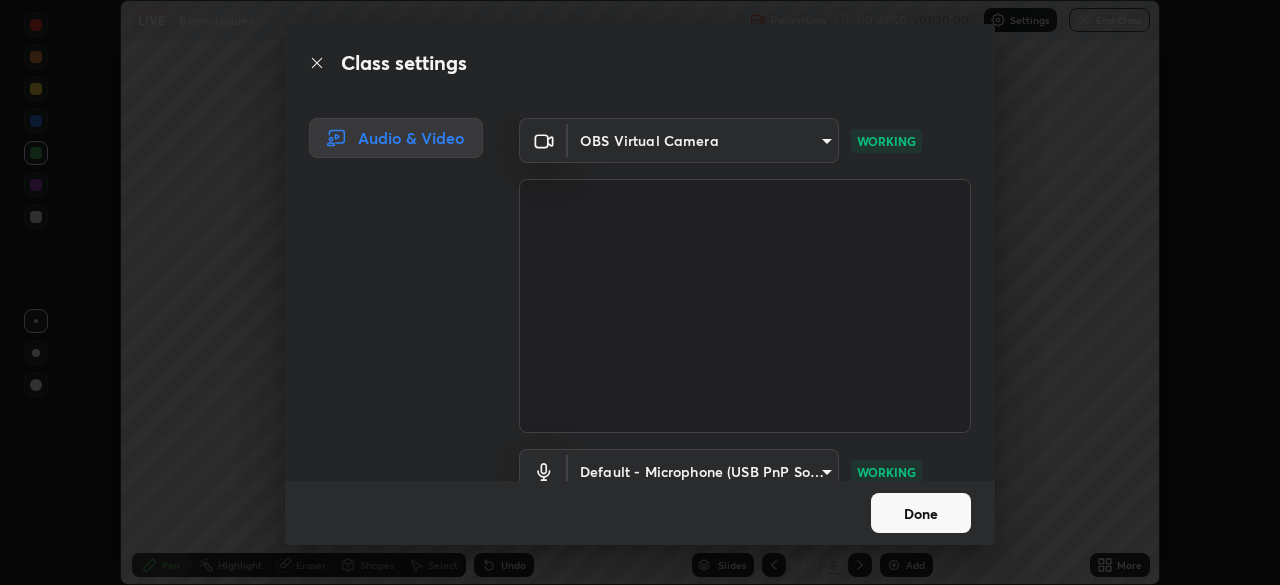 click on "Erase all LIVE Biomolecules Recording 00:42:50 /  01:30:00 Settings End Class Setting up your live class Biomolecules • L36 of Course On Zoology for NEET Growth 1 2027 Avadheshkumar Ram Pen Highlight Eraser Shapes Select Undo Slides 4 / 5 Add More No doubts shared Encourage your learners to ask a doubt for better clarity Report an issue Reason for reporting Buffering Chat not working Audio - Video sync issue Educator video quality low ​ Attach an image Report Class settings Audio & Video OBS Virtual Camera 09f294524f3521c037d78ee7cdb71511b6c9344afeed810a356f0d23342d5398 WORKING Default - Microphone (USB PnP Sound Device) default WORKING Done" at bounding box center [640, 292] 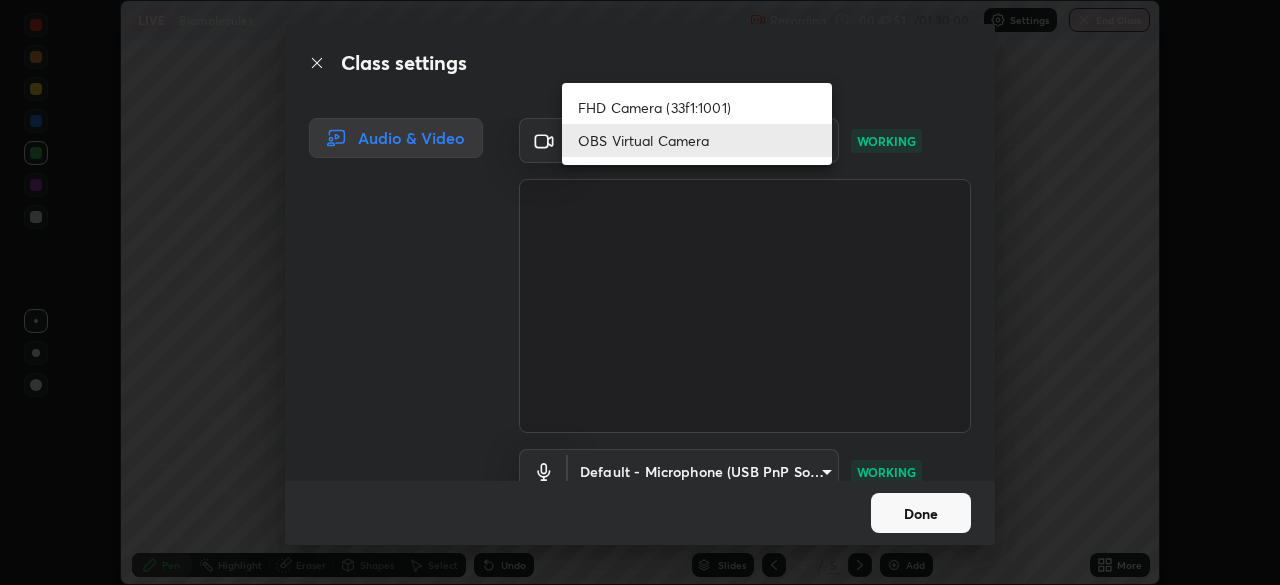 click on "FHD Camera (33f1:1001)" at bounding box center (697, 107) 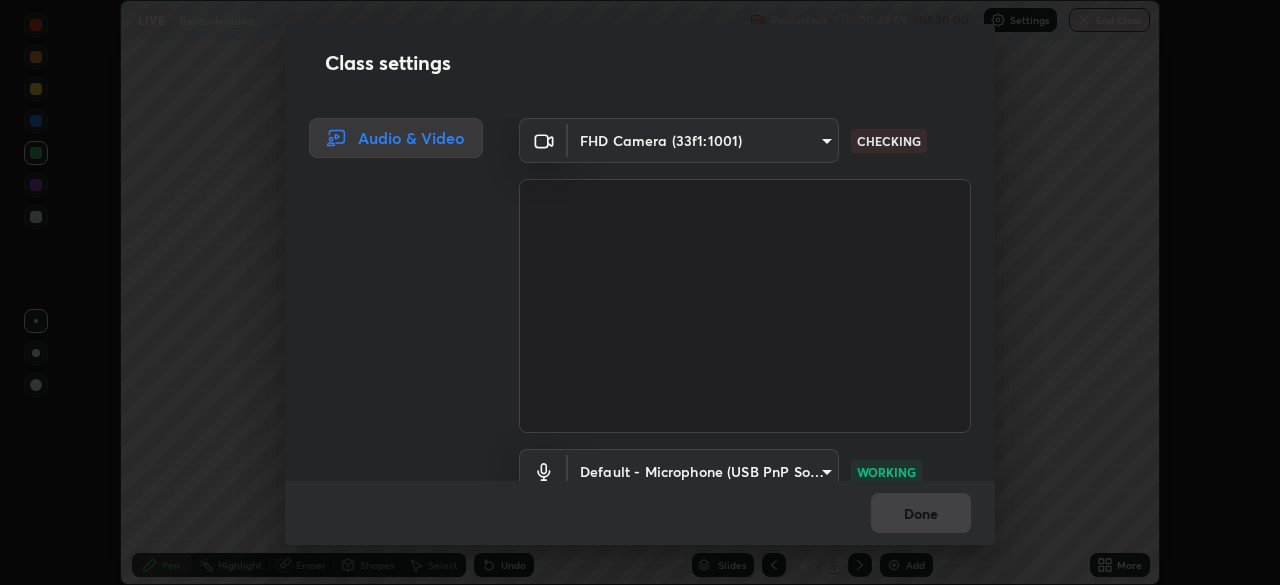 click on "Erase all LIVE Biomolecules Recording 00:42:59 /  01:30:00 Settings End Class Setting up your live class Biomolecules • L36 of Course On Zoology for NEET Growth 1 2027 Avadheshkumar Ram Pen Highlight Eraser Shapes Select Undo Slides 4 / 5 Add More No doubts shared Encourage your learners to ask a doubt for better clarity Report an issue Reason for reporting Buffering Chat not working Audio - Video sync issue Educator video quality low ​ Attach an image Report Class settings Audio & Video FHD Camera (33f1:1001) 2db27b0429894053e6cb62db282bf7619042d57126929dc06278b87bc727157b CHECKING Default - Microphone (USB PnP Sound Device) default WORKING Done" at bounding box center (640, 292) 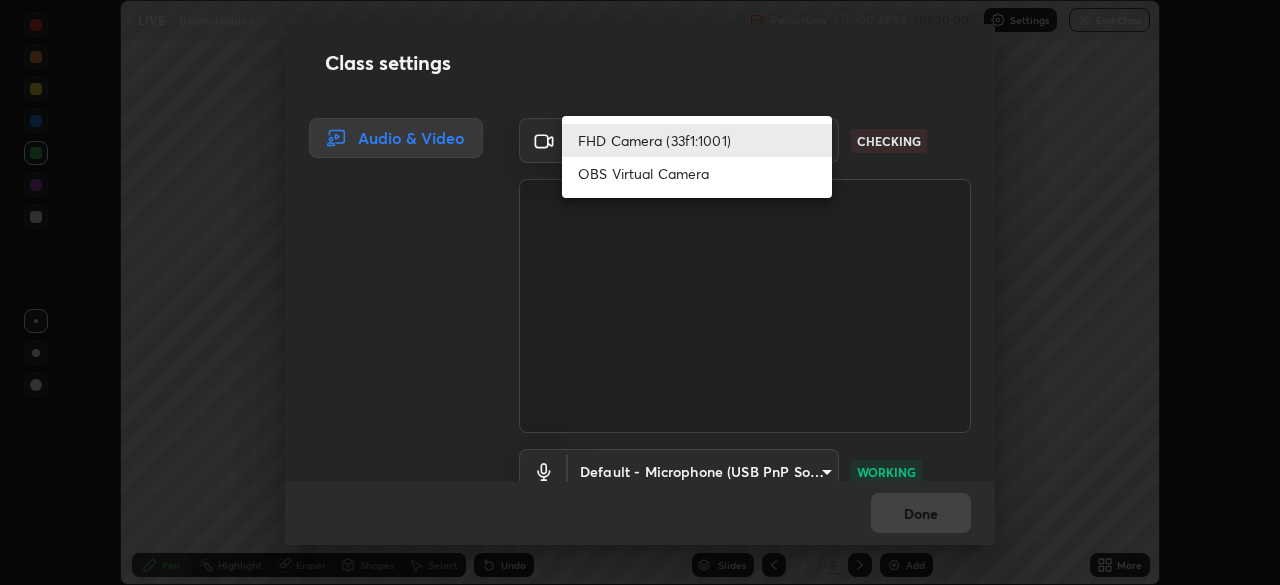 click on "OBS Virtual Camera" at bounding box center (697, 173) 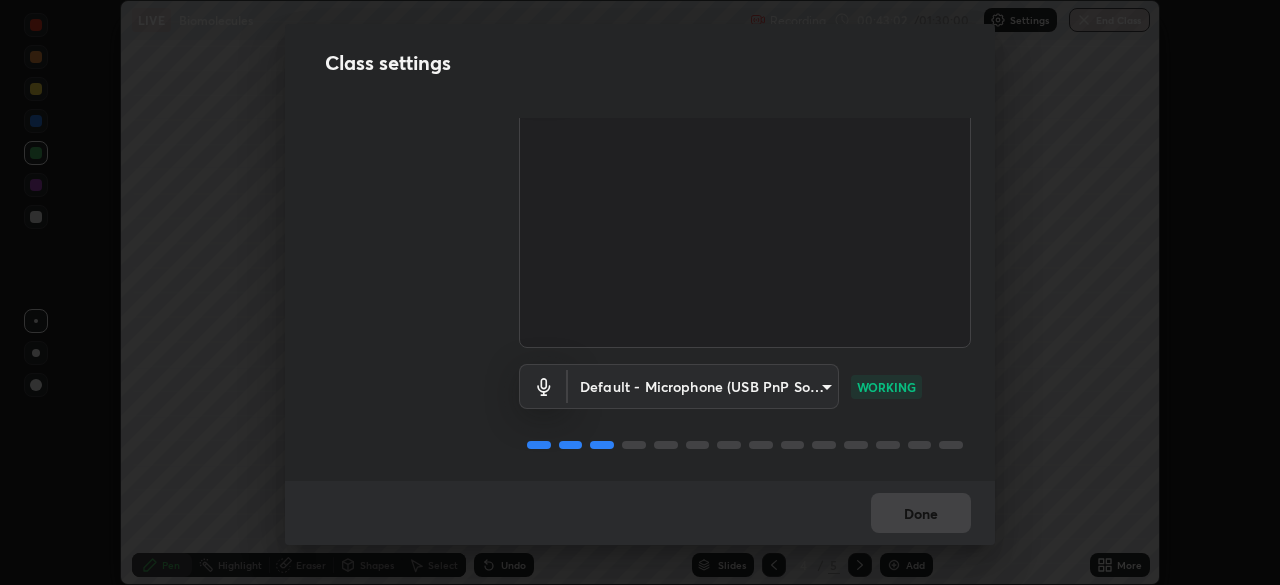scroll, scrollTop: 91, scrollLeft: 0, axis: vertical 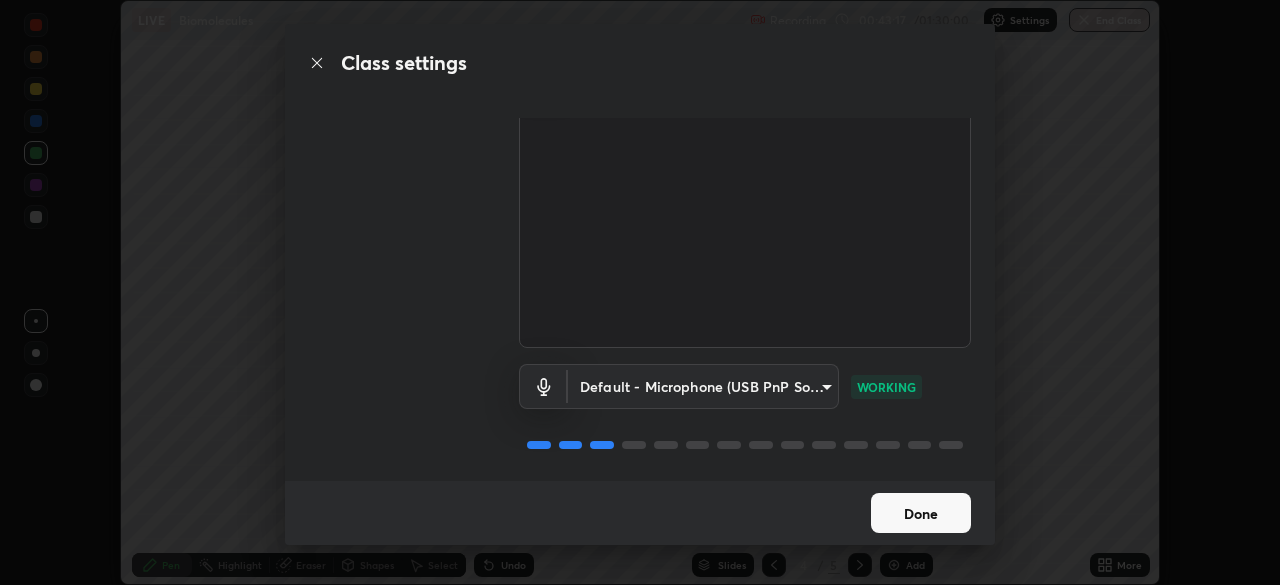 click on "Done" at bounding box center [921, 513] 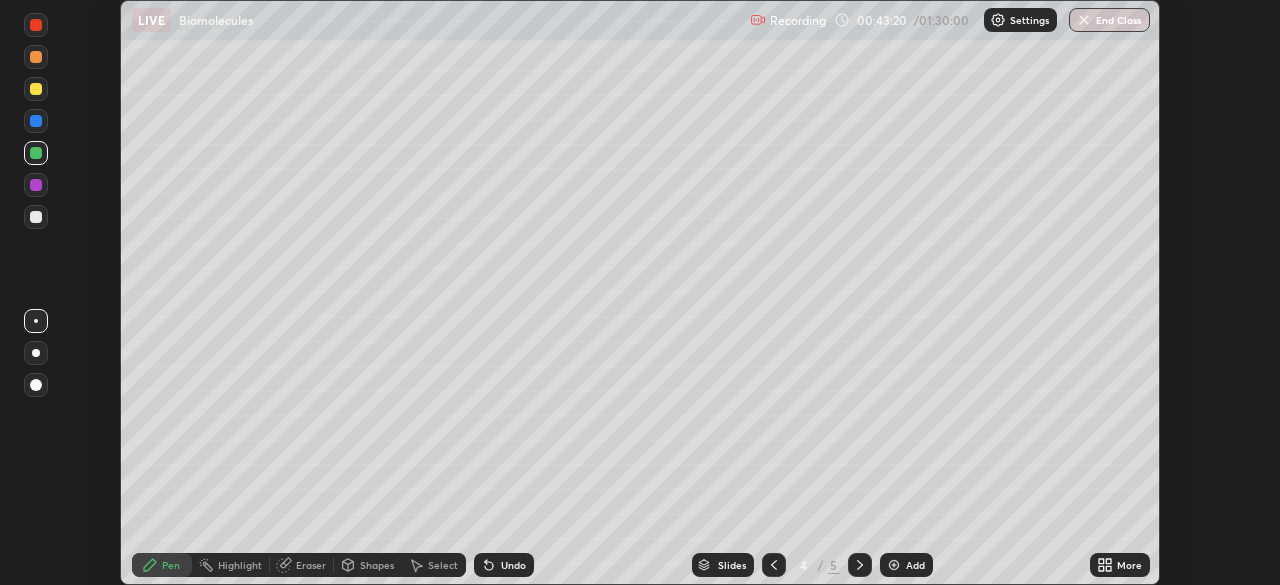click 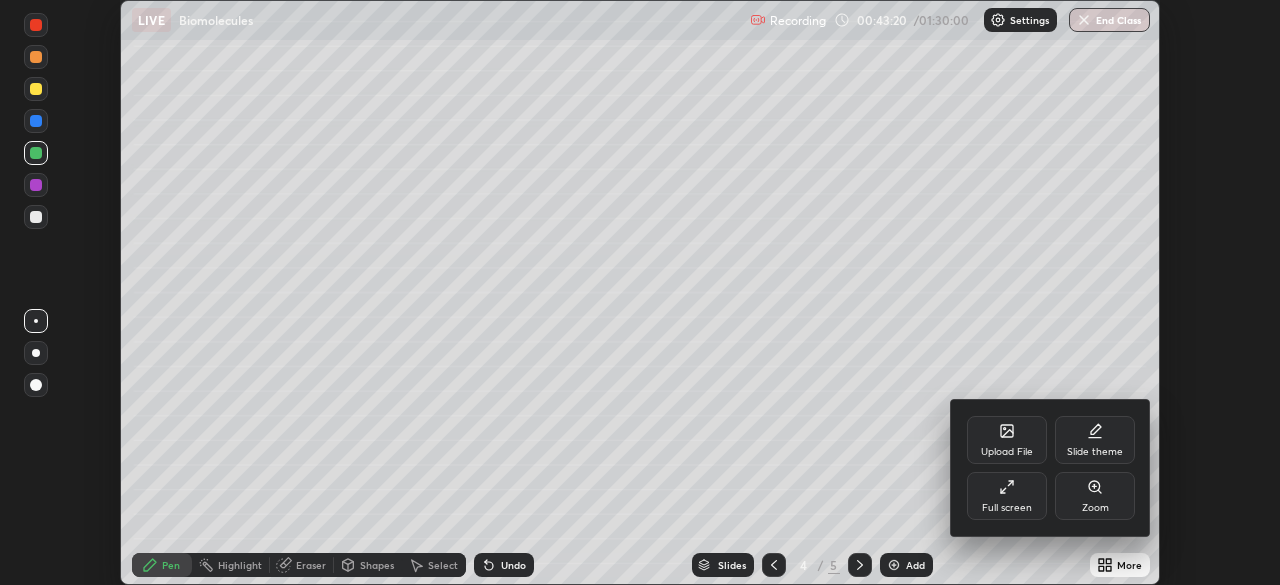 click on "Full screen" at bounding box center [1007, 496] 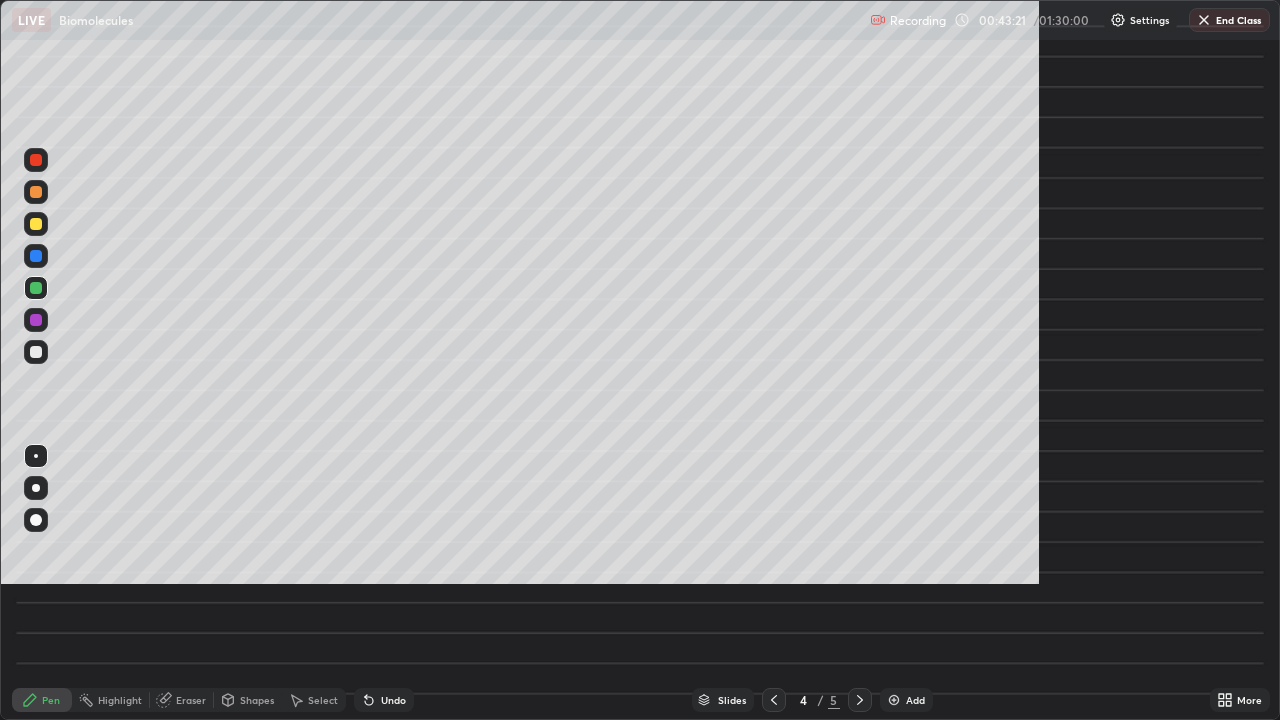 scroll, scrollTop: 99280, scrollLeft: 98720, axis: both 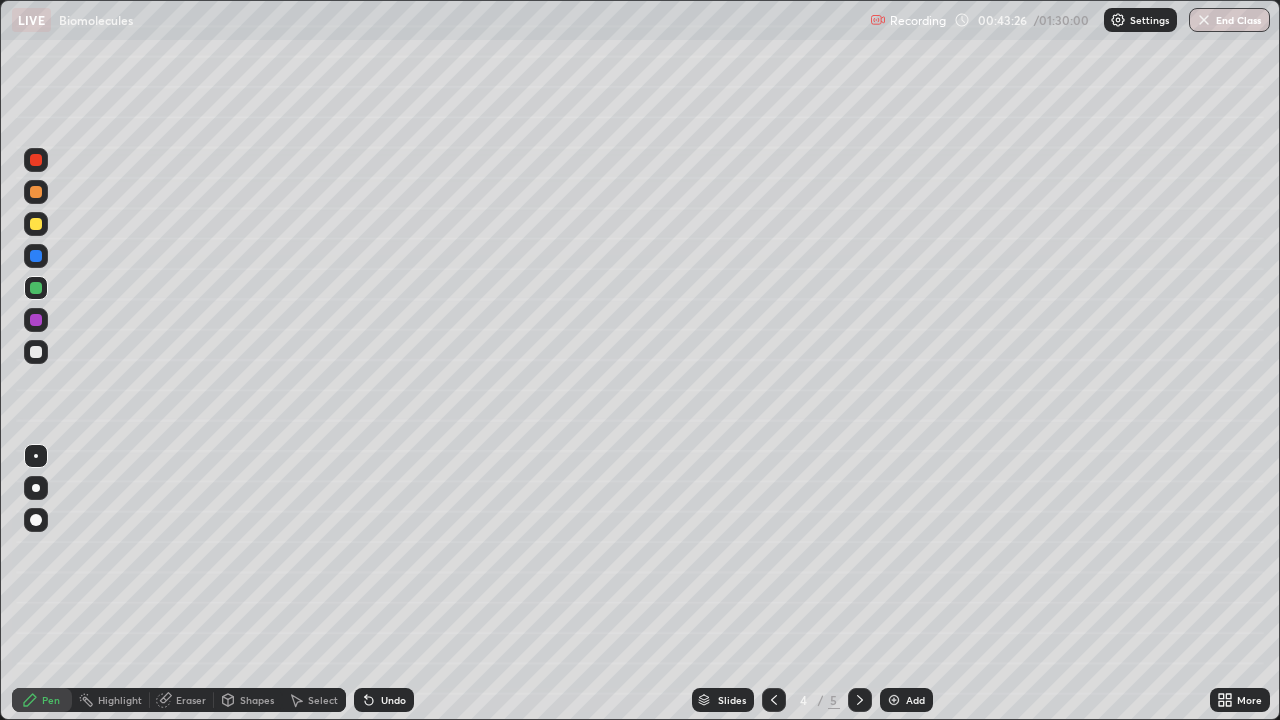 click on "Eraser" at bounding box center [191, 700] 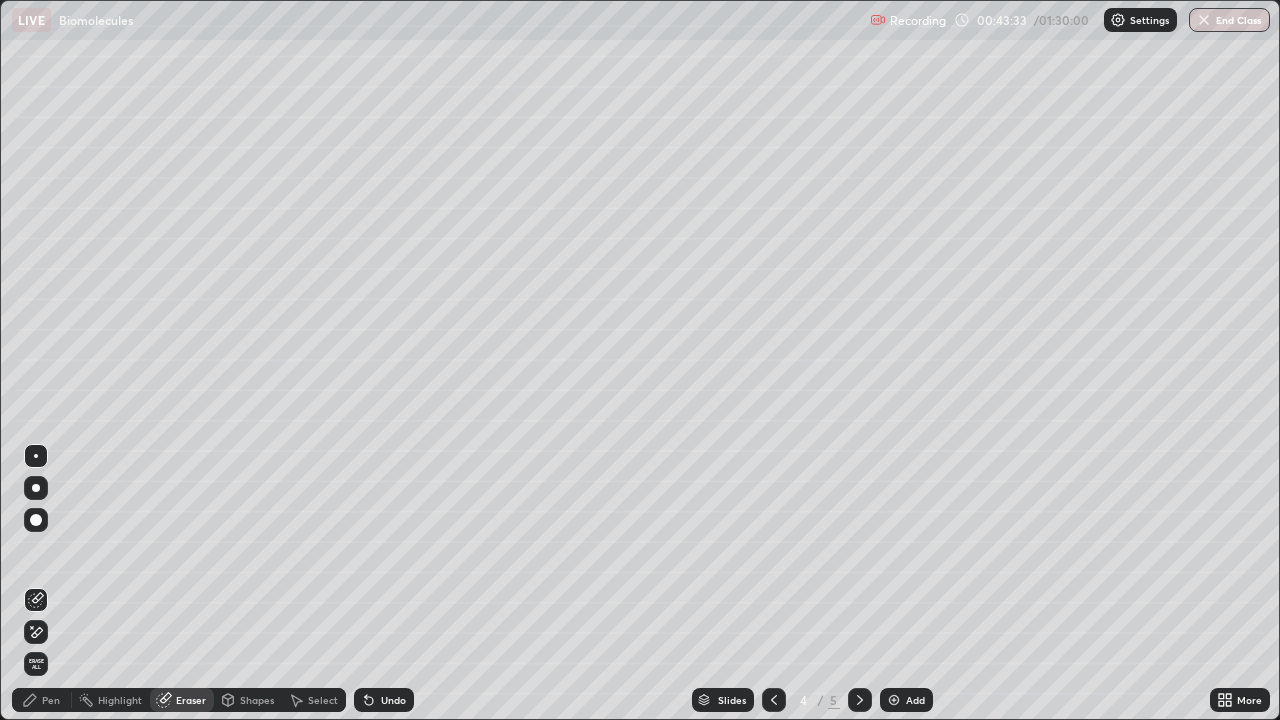 click on "Pen" at bounding box center [42, 700] 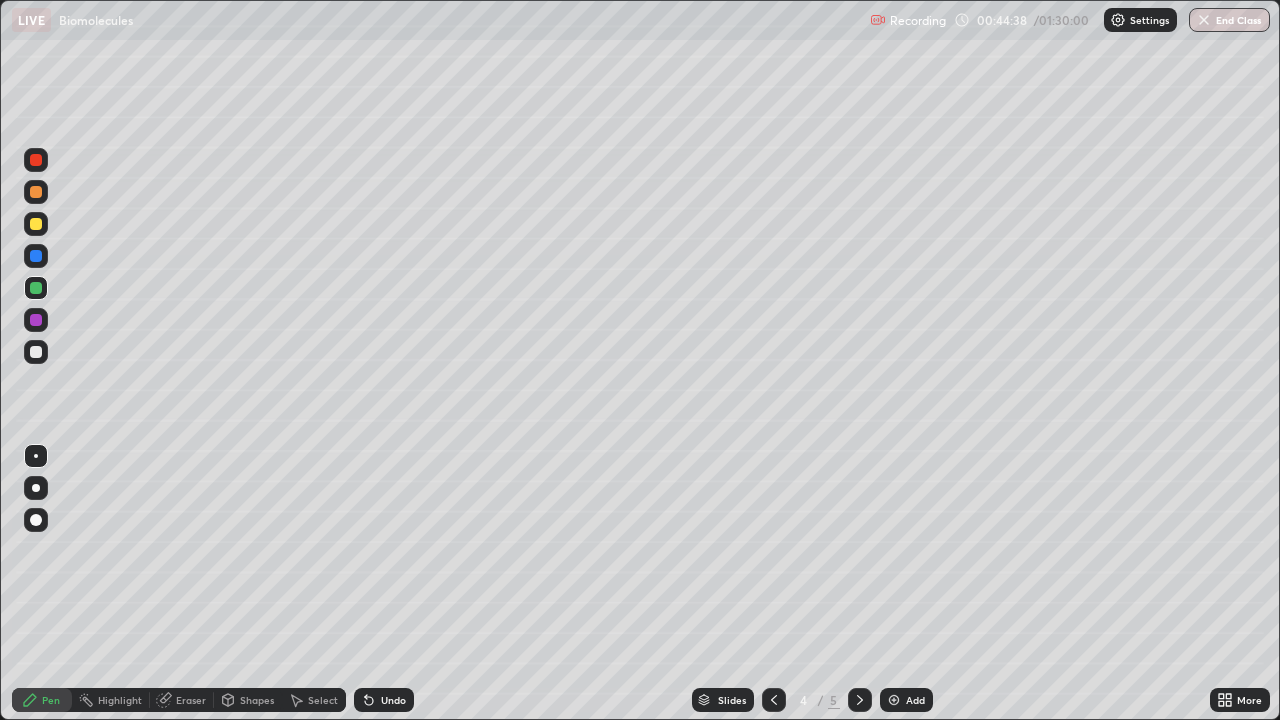 click on "Undo" at bounding box center (393, 700) 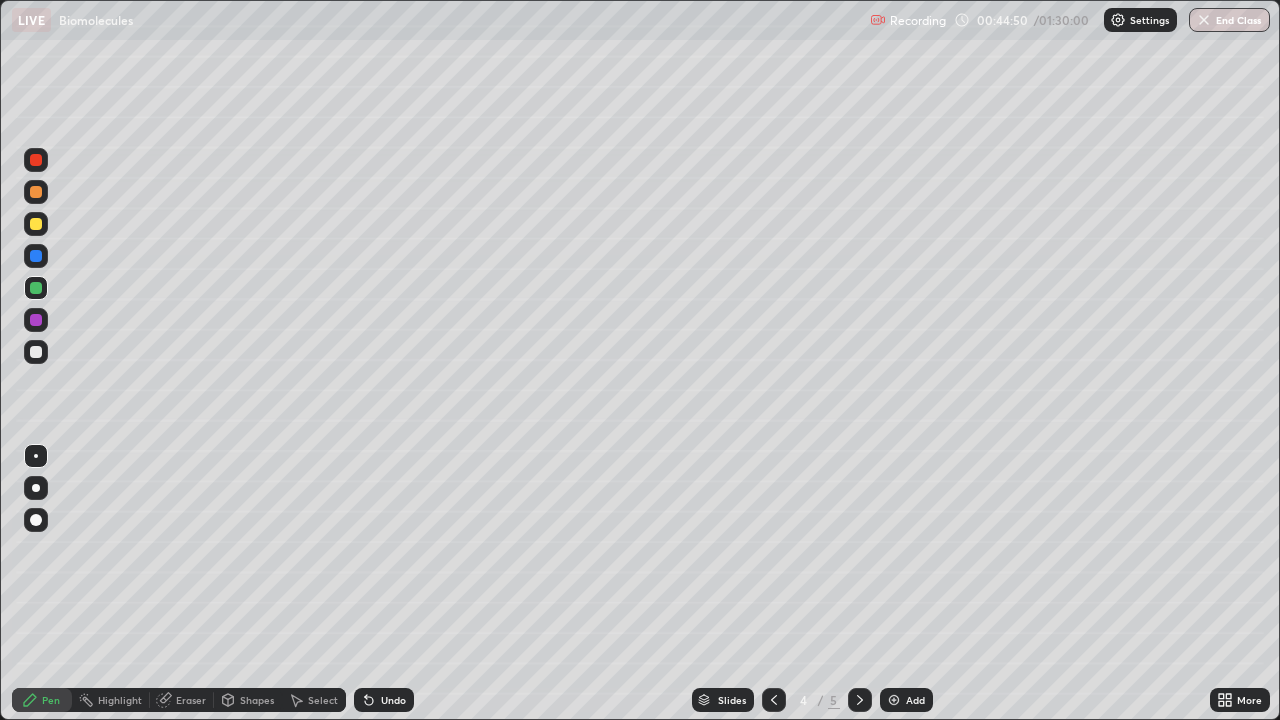 click on "Undo" at bounding box center (384, 700) 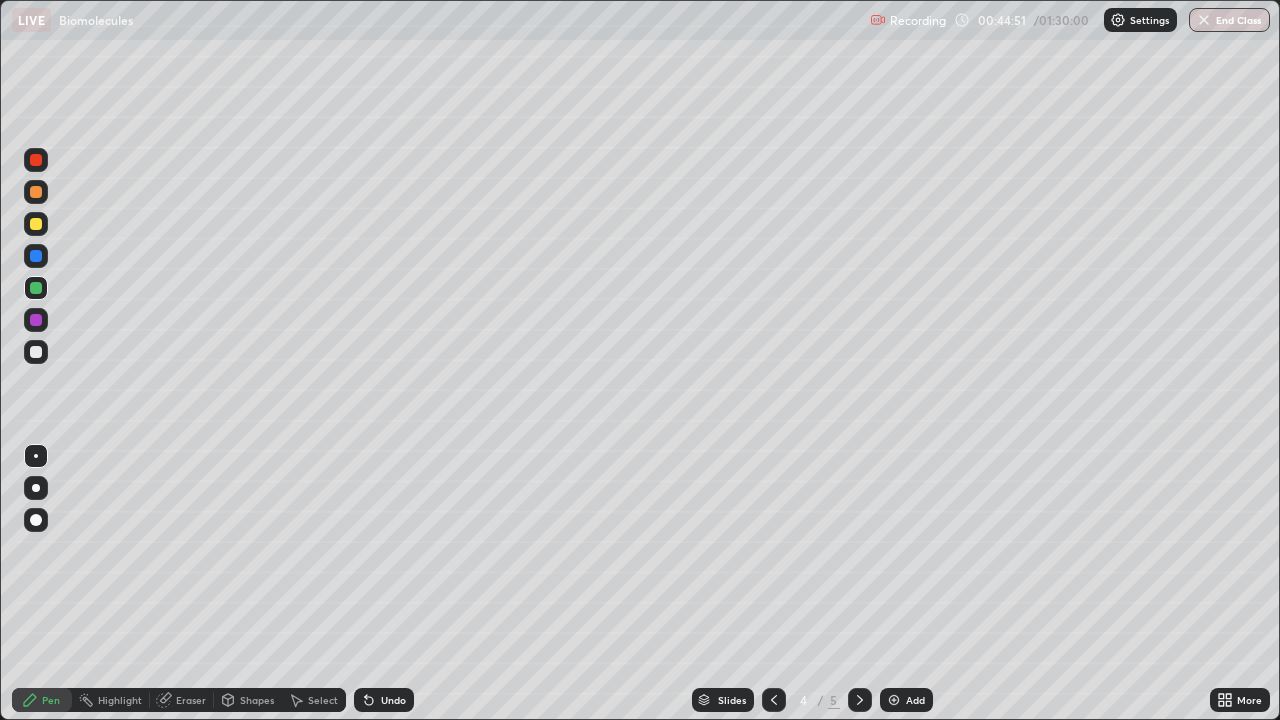 click on "Undo" at bounding box center [393, 700] 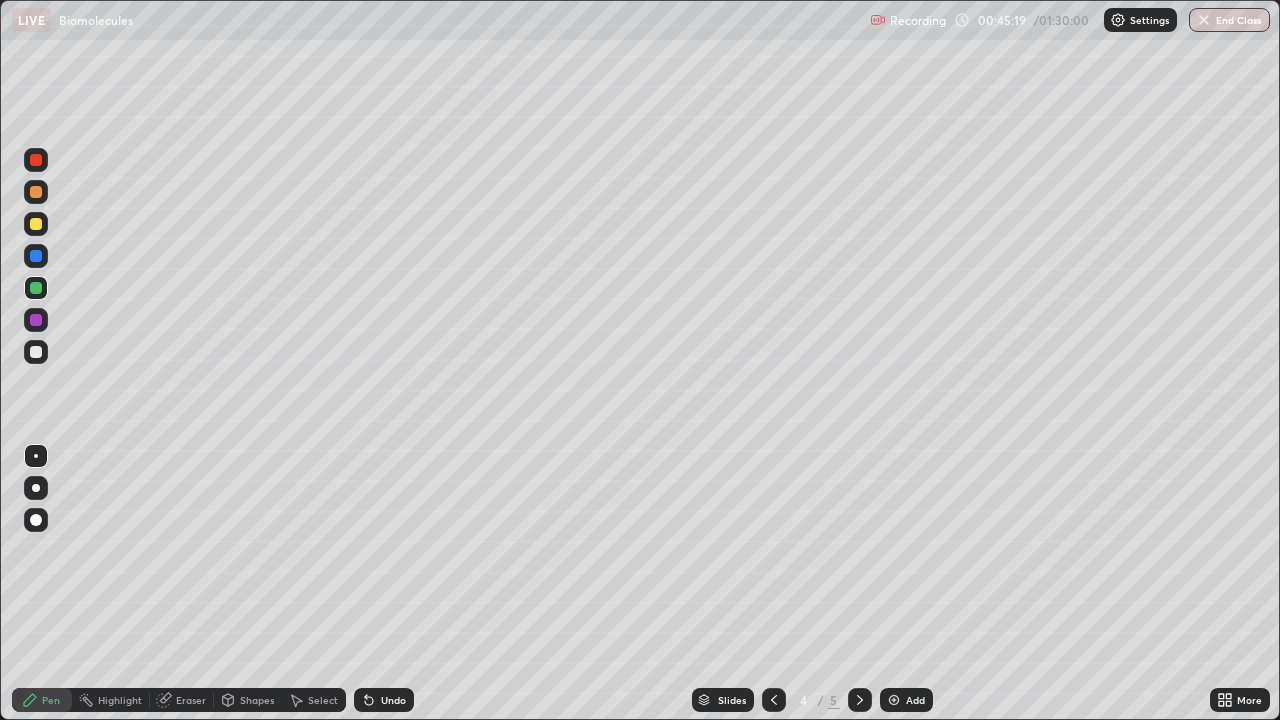 click on "Undo" at bounding box center (393, 700) 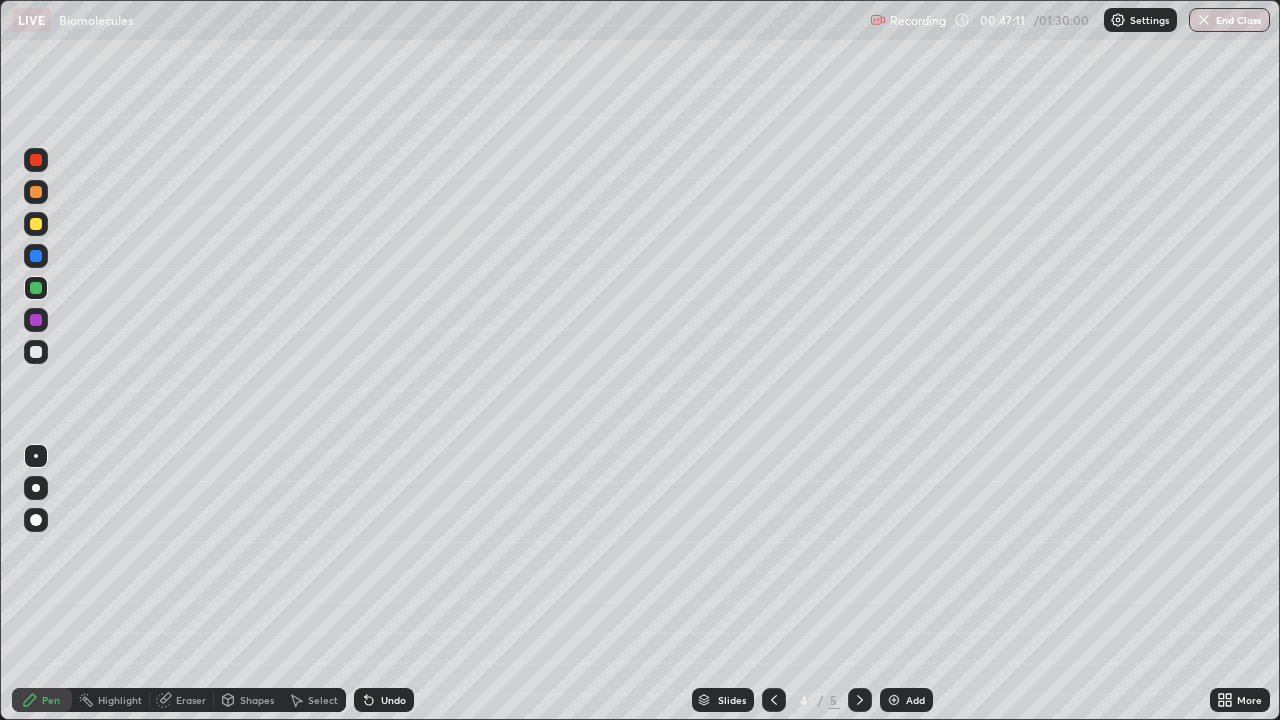 click 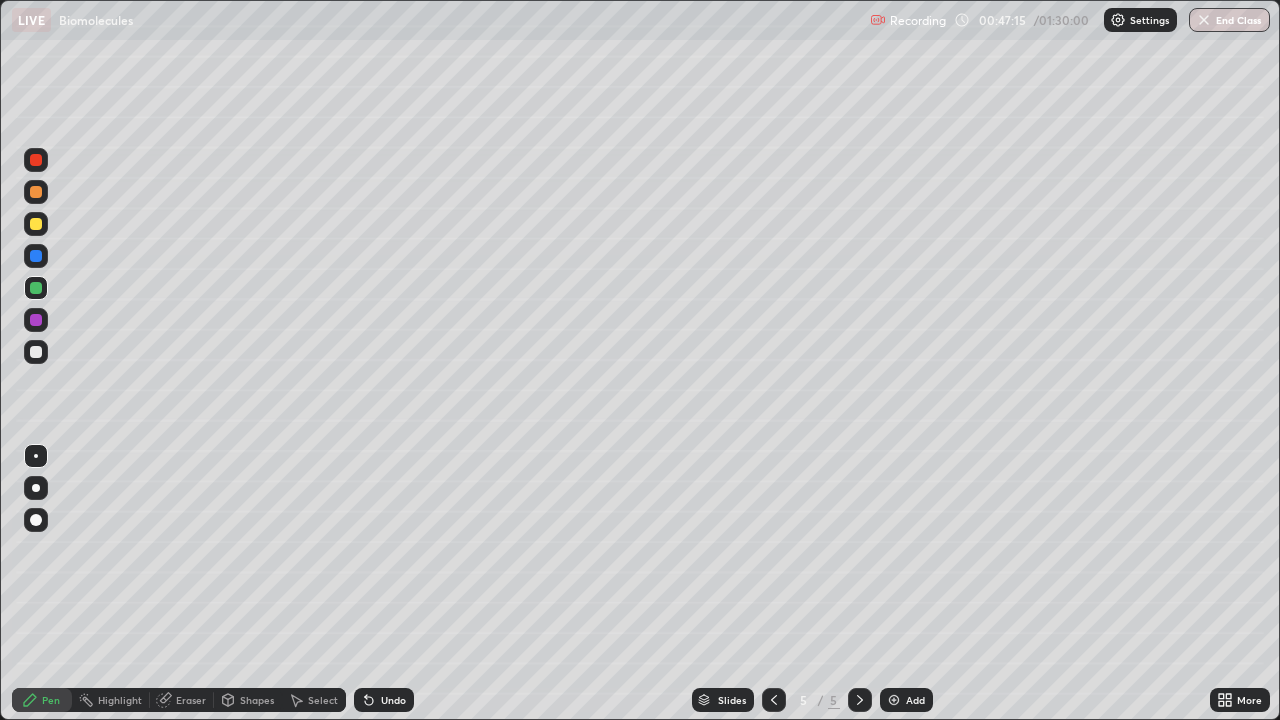 click 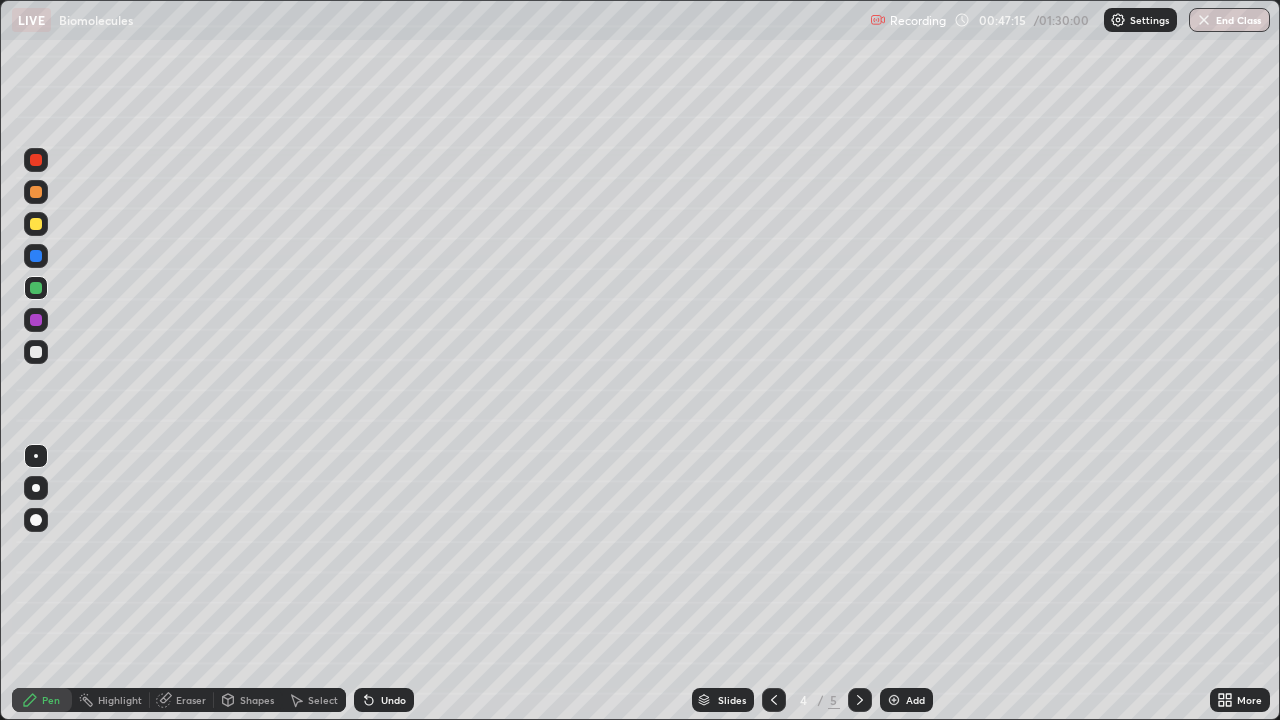 click 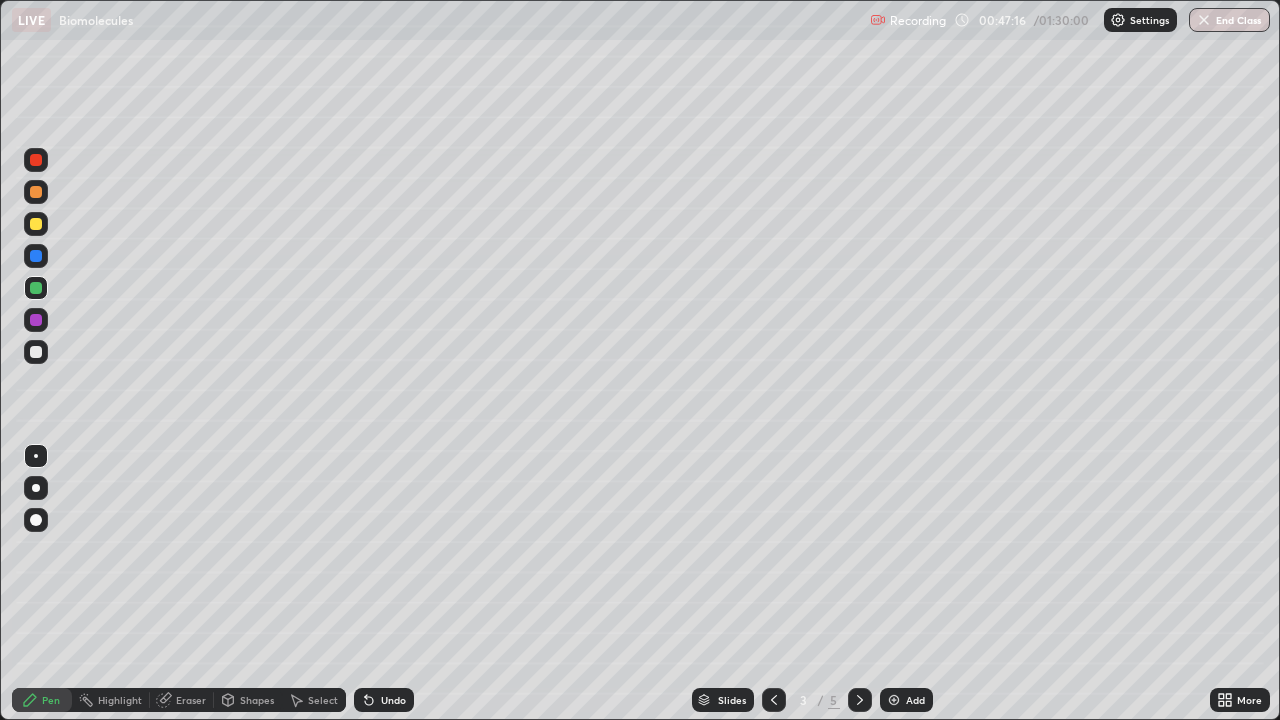 click 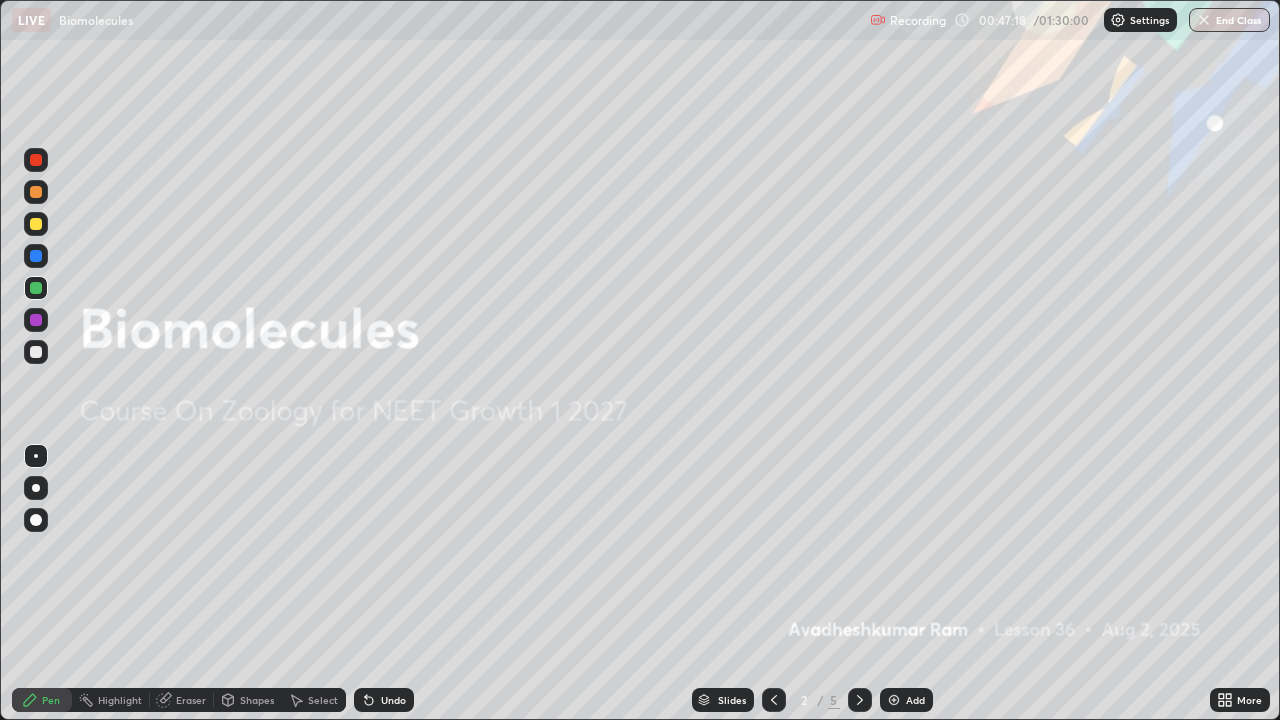 click 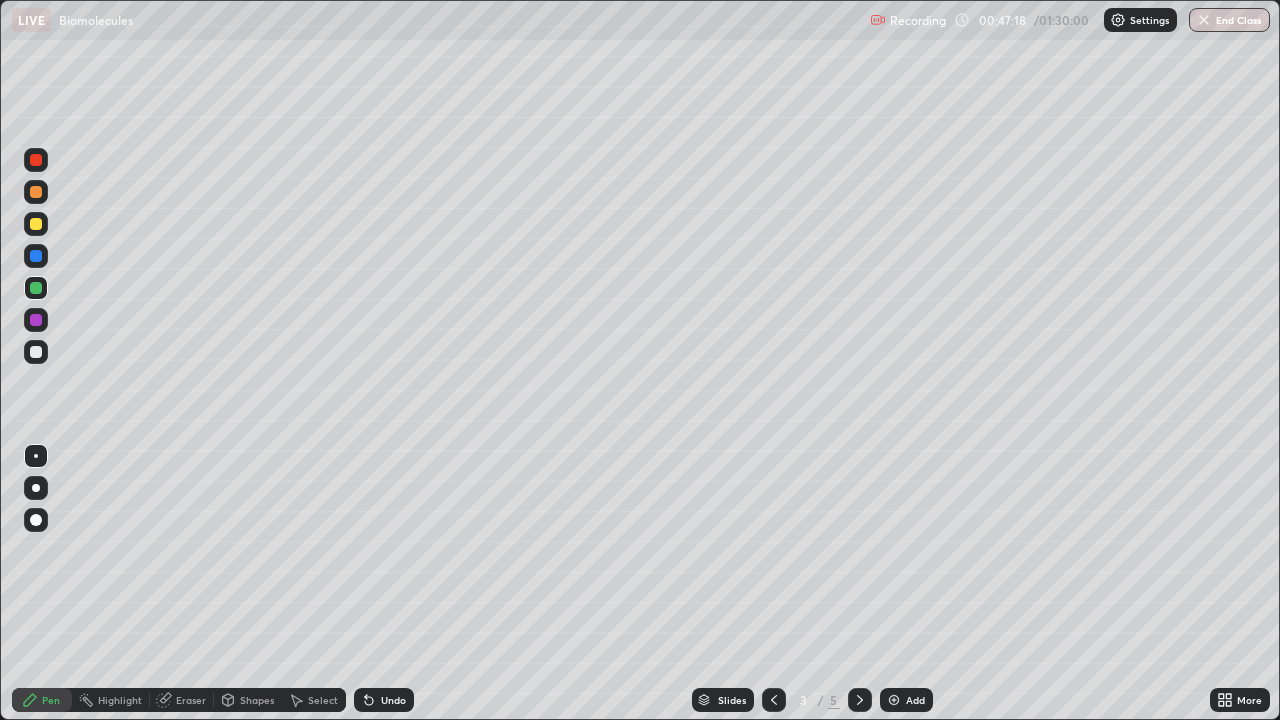 click 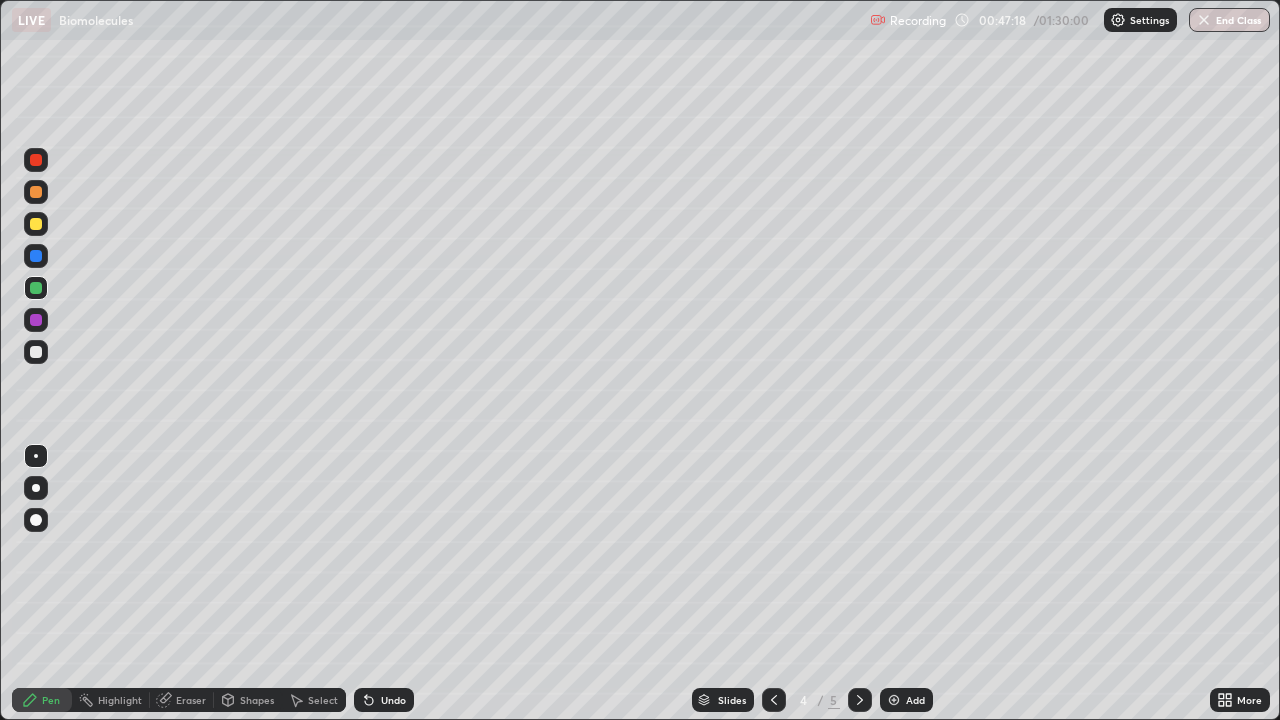 click 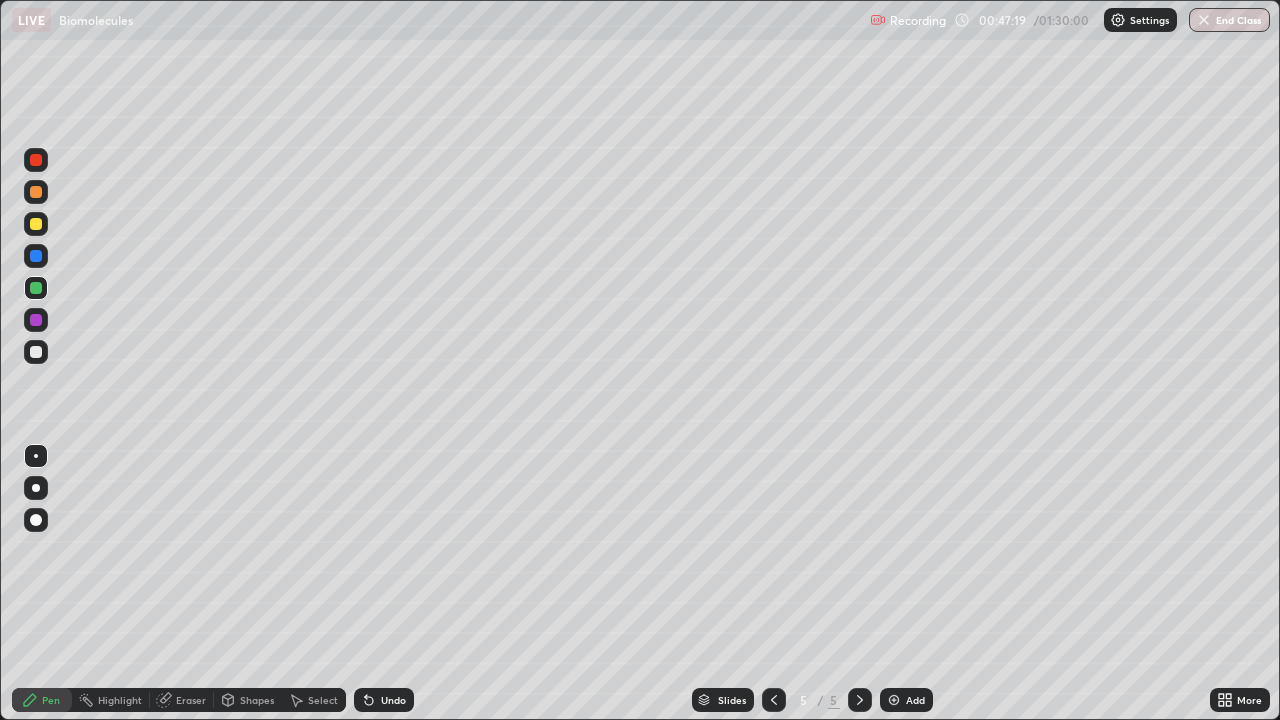 click 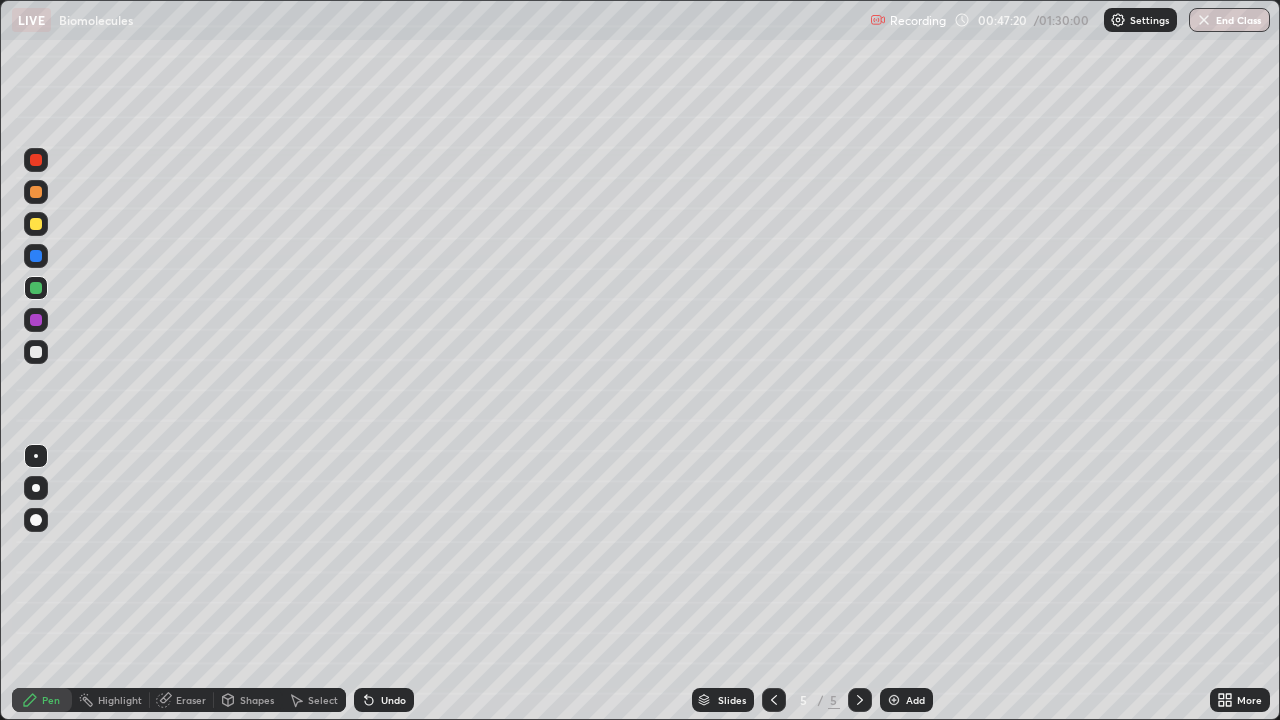 click 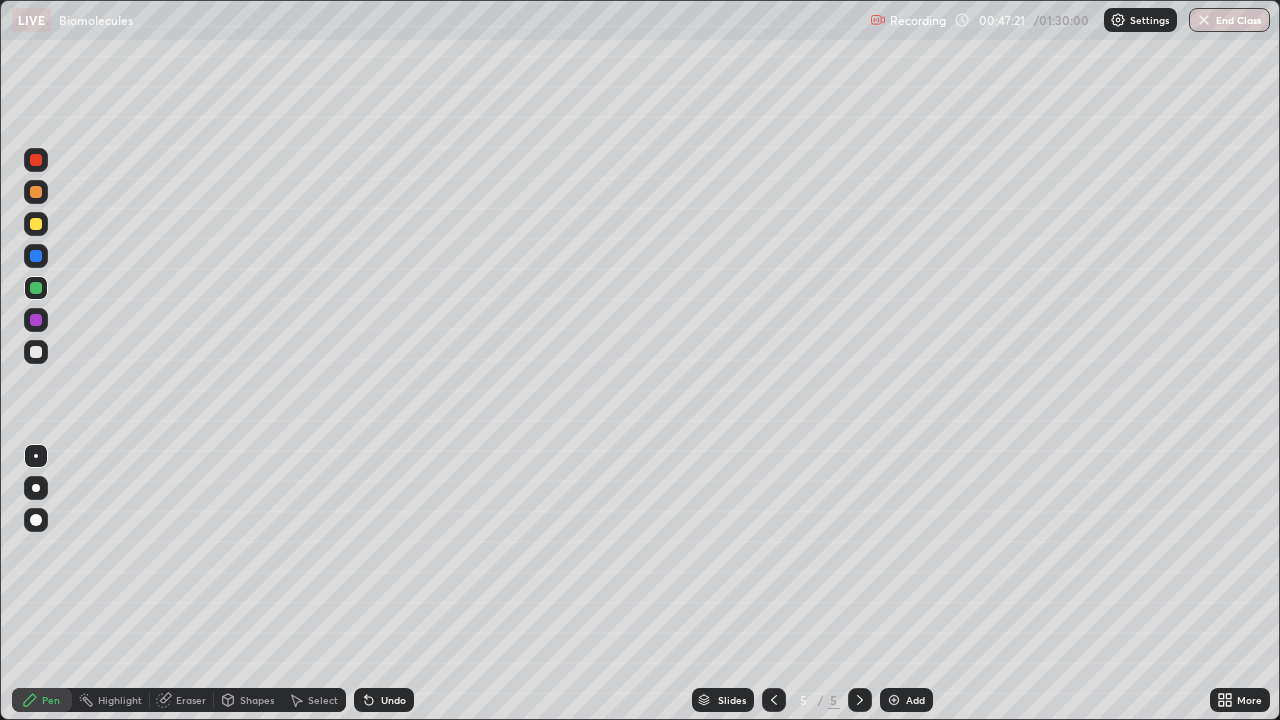 click 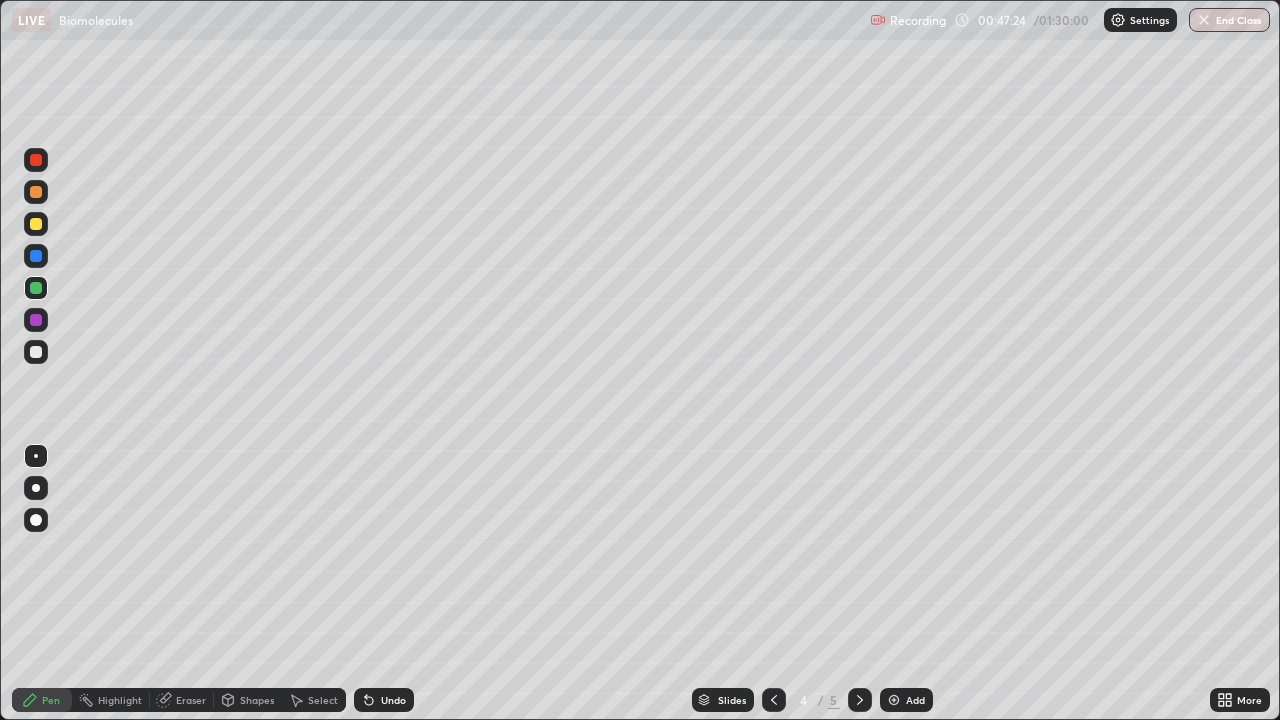 click 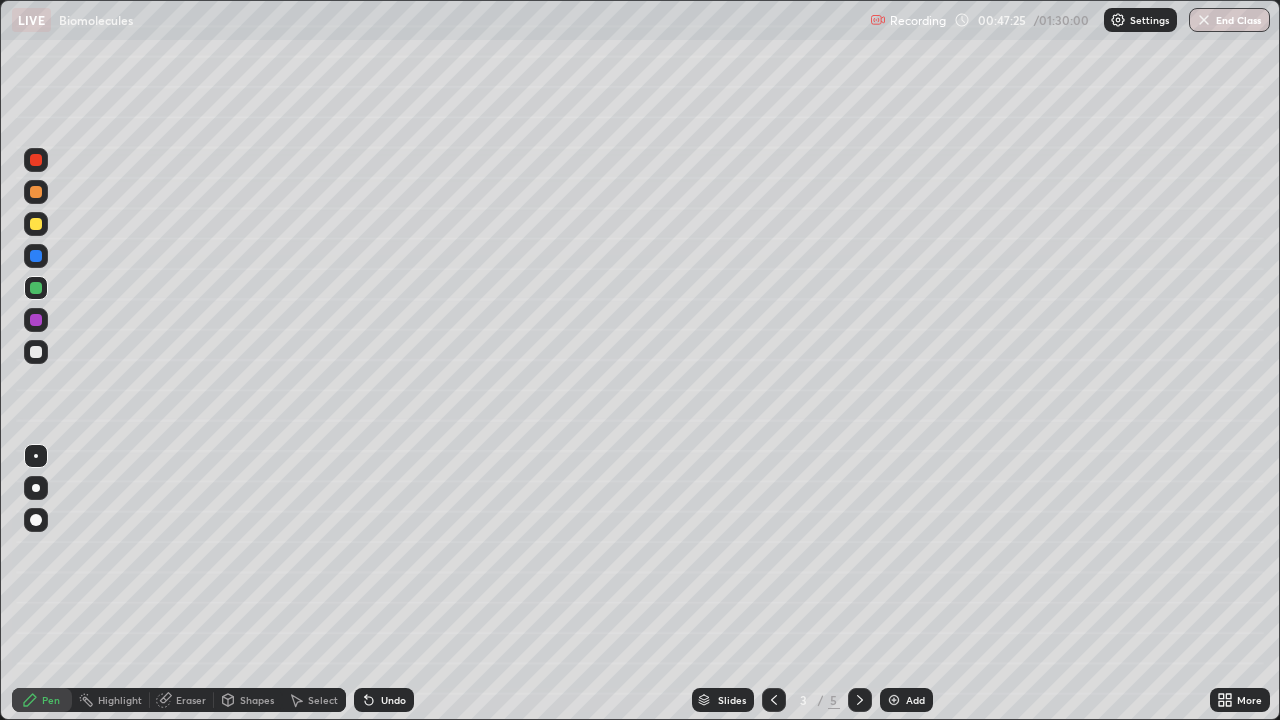 click 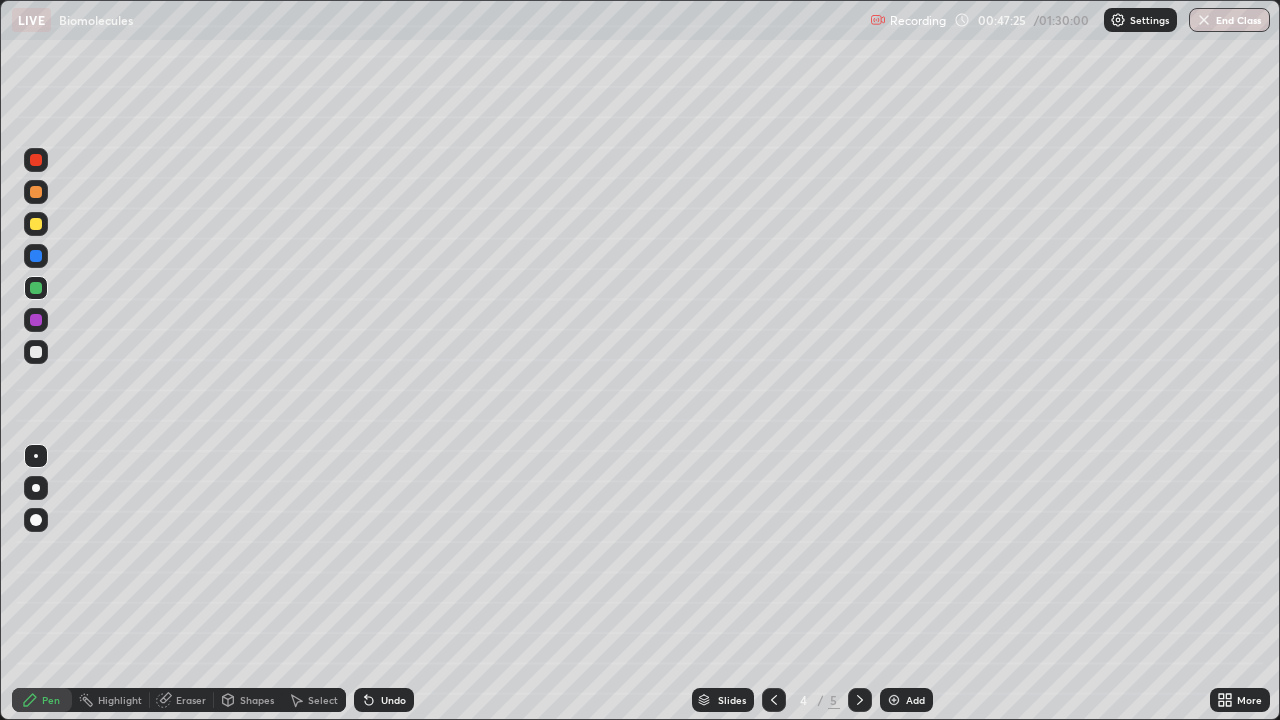 click 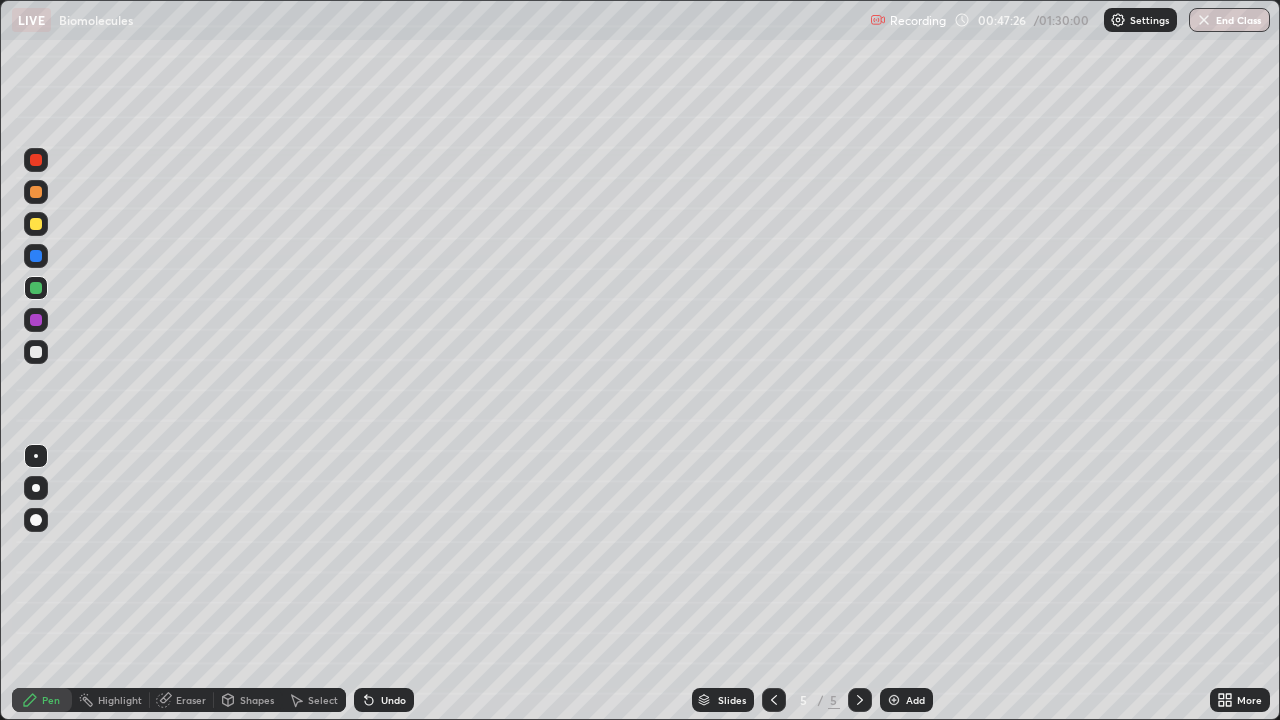 click at bounding box center (894, 700) 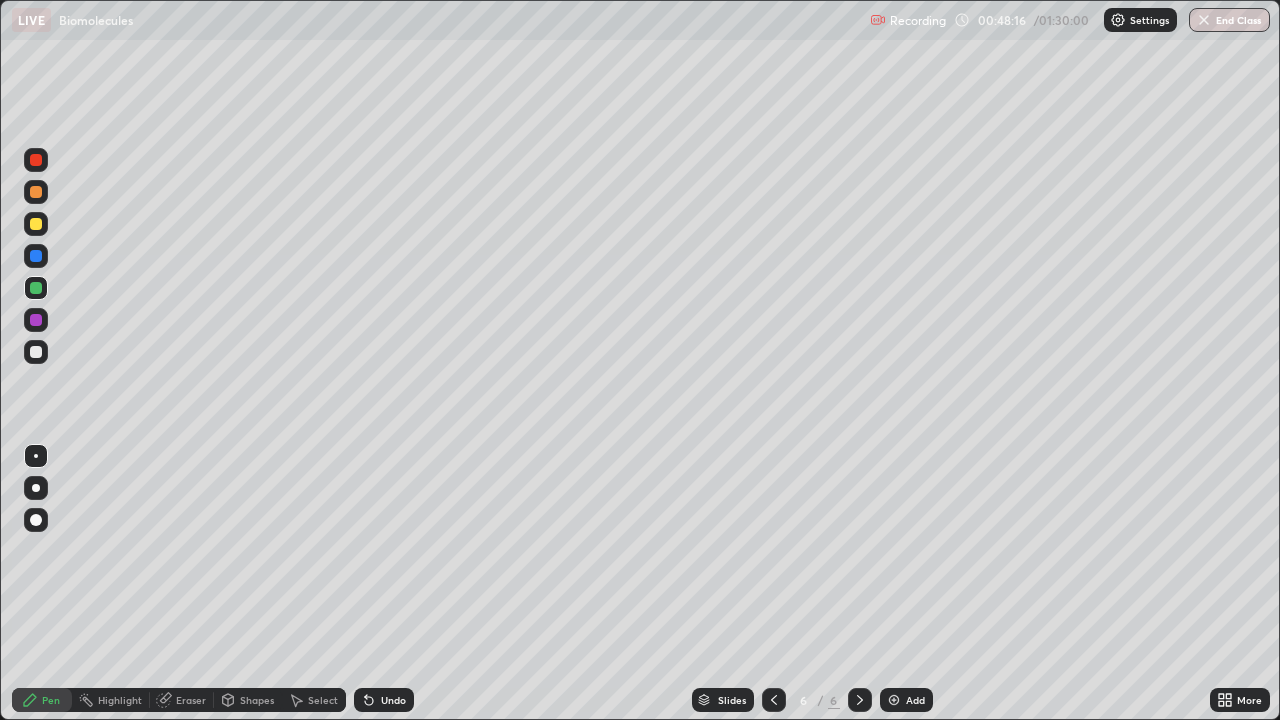 click on "Undo" at bounding box center (384, 700) 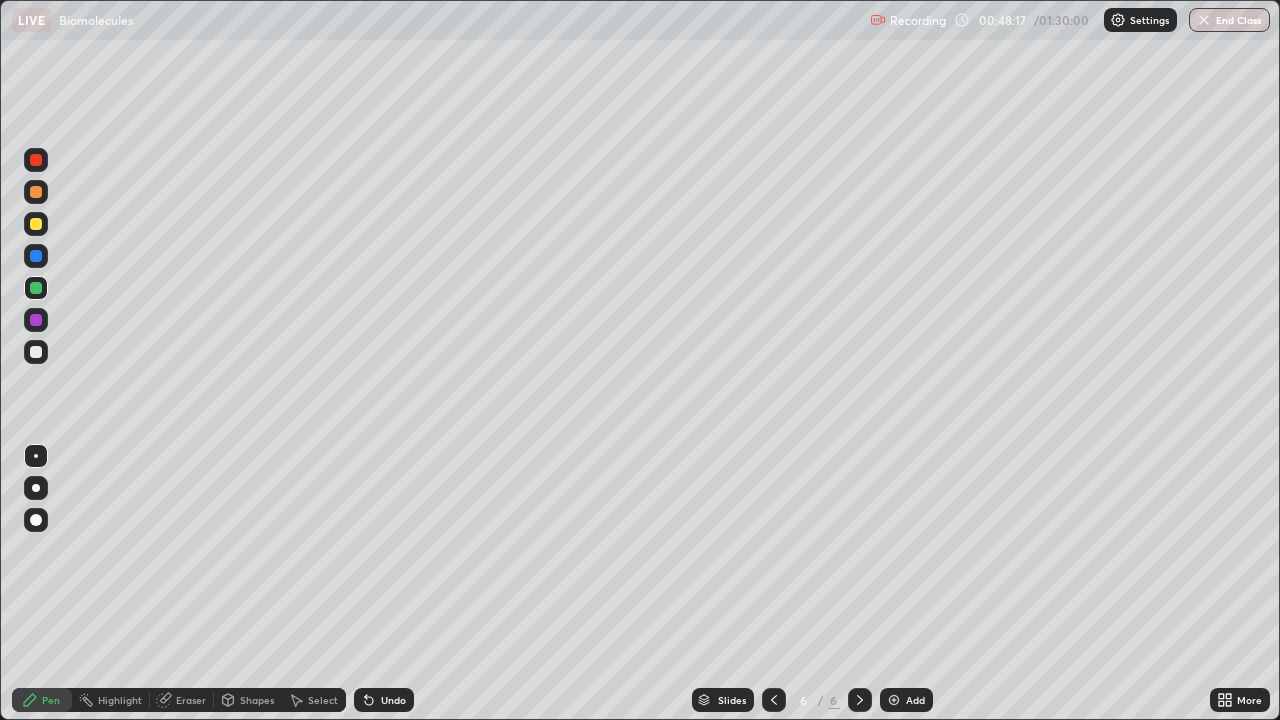 click on "Undo" at bounding box center (384, 700) 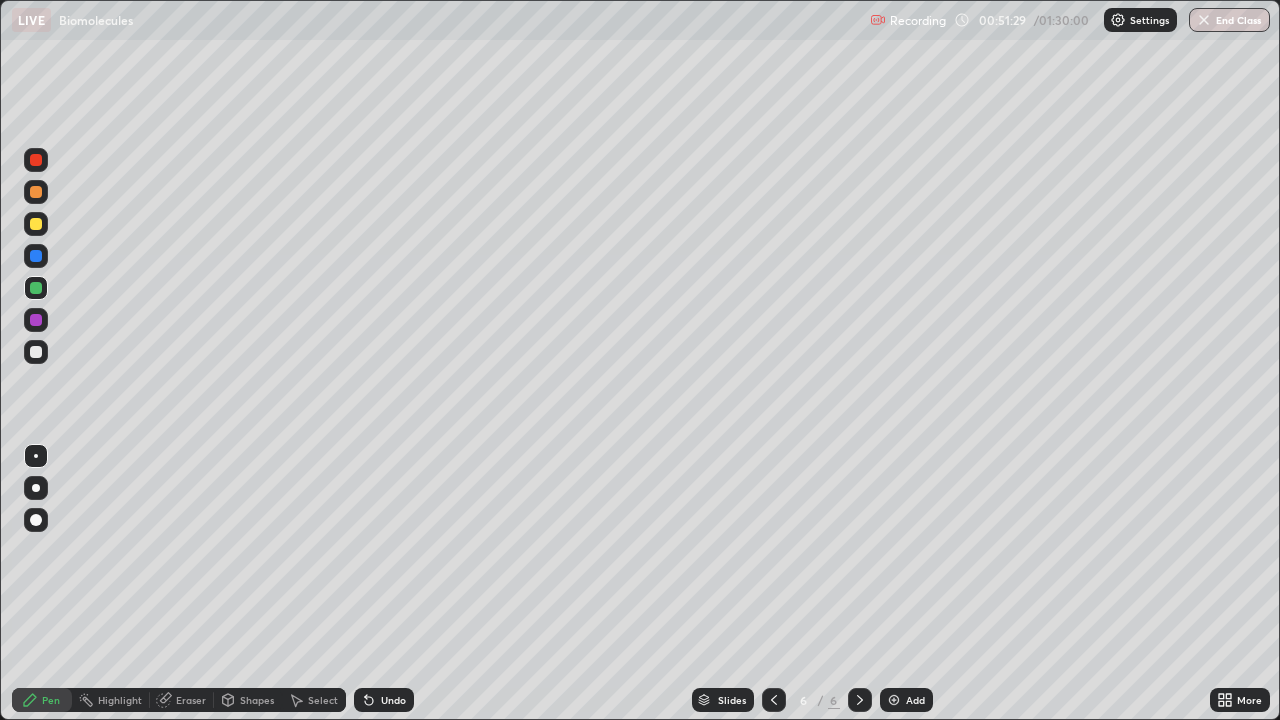 click on "Eraser" at bounding box center (191, 700) 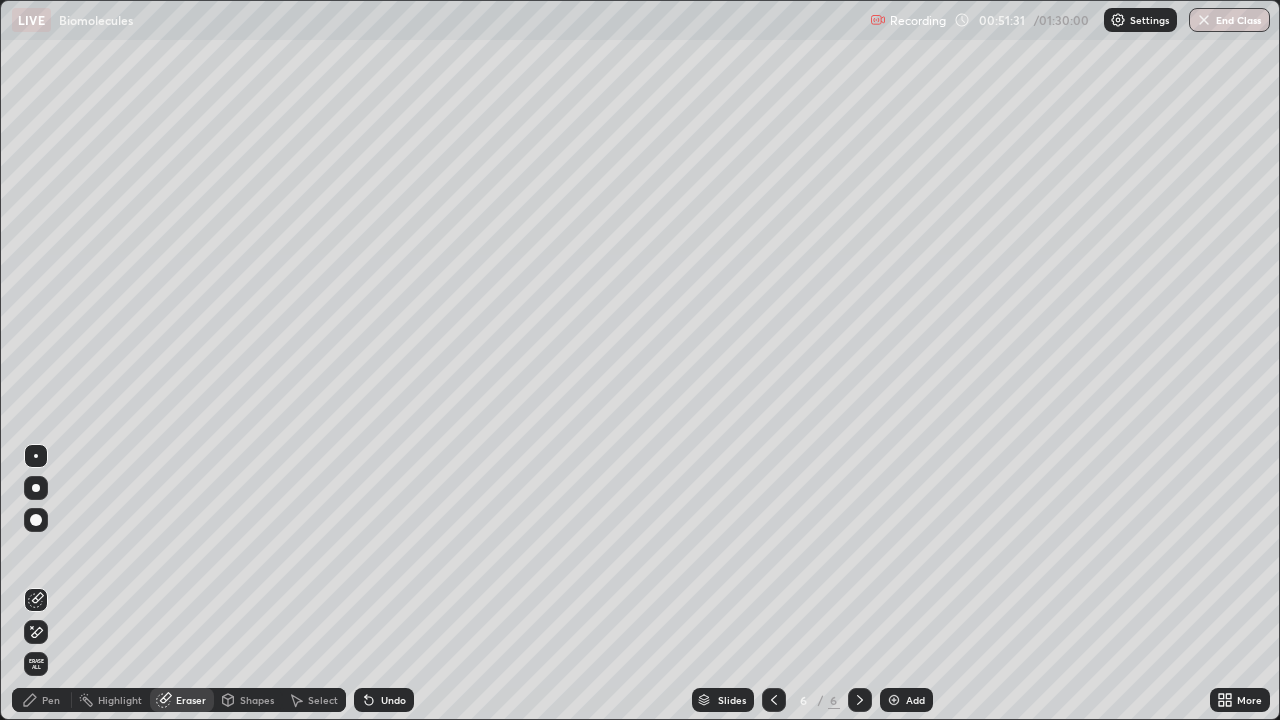 click 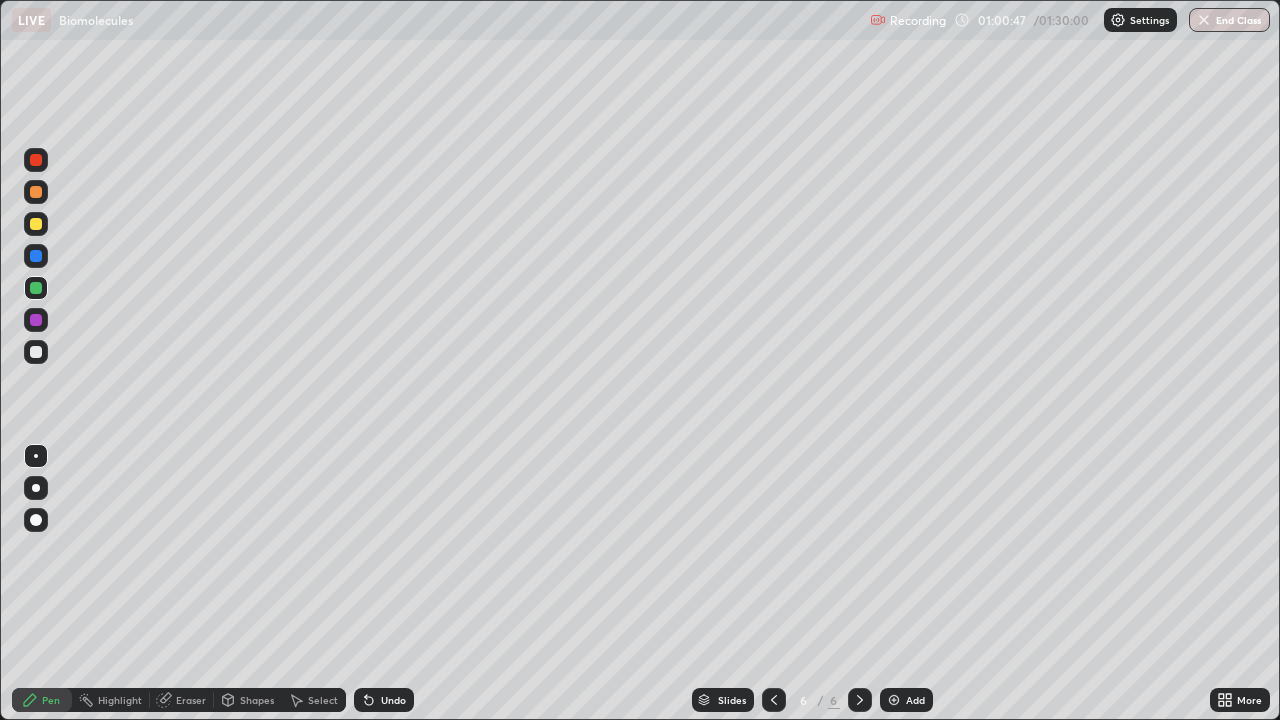 click at bounding box center [894, 700] 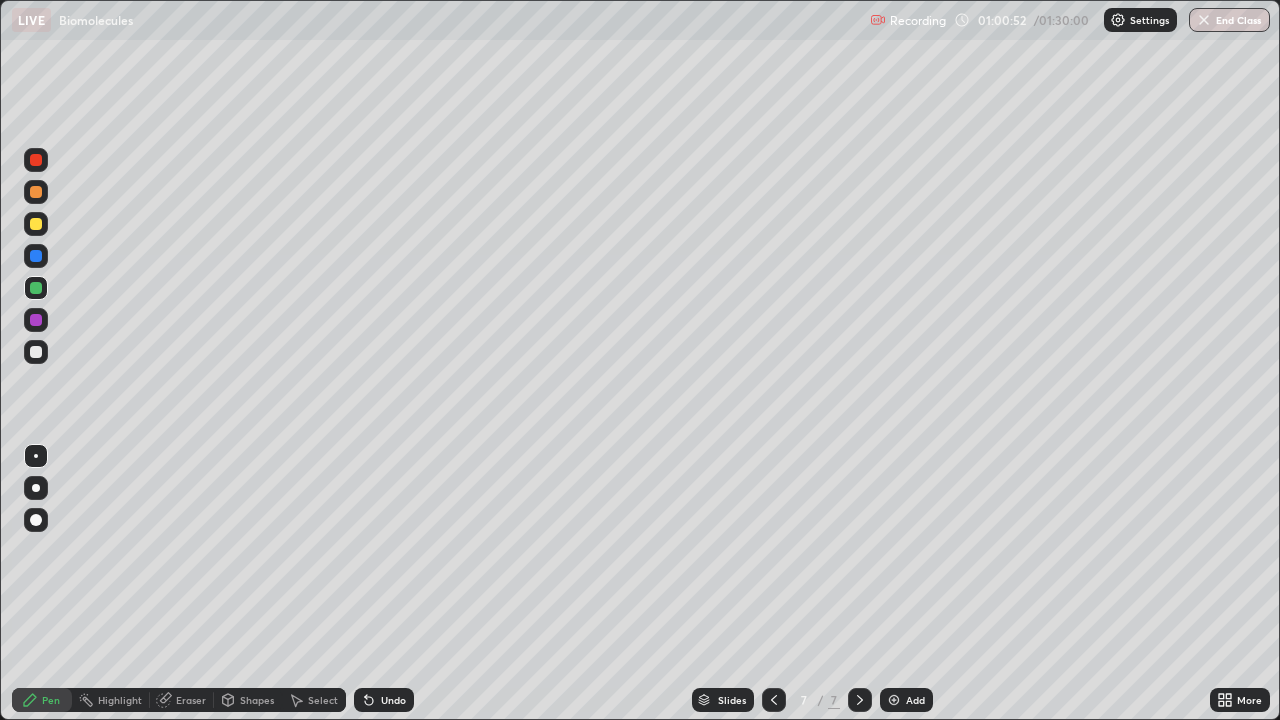 click on "Shapes" at bounding box center [257, 700] 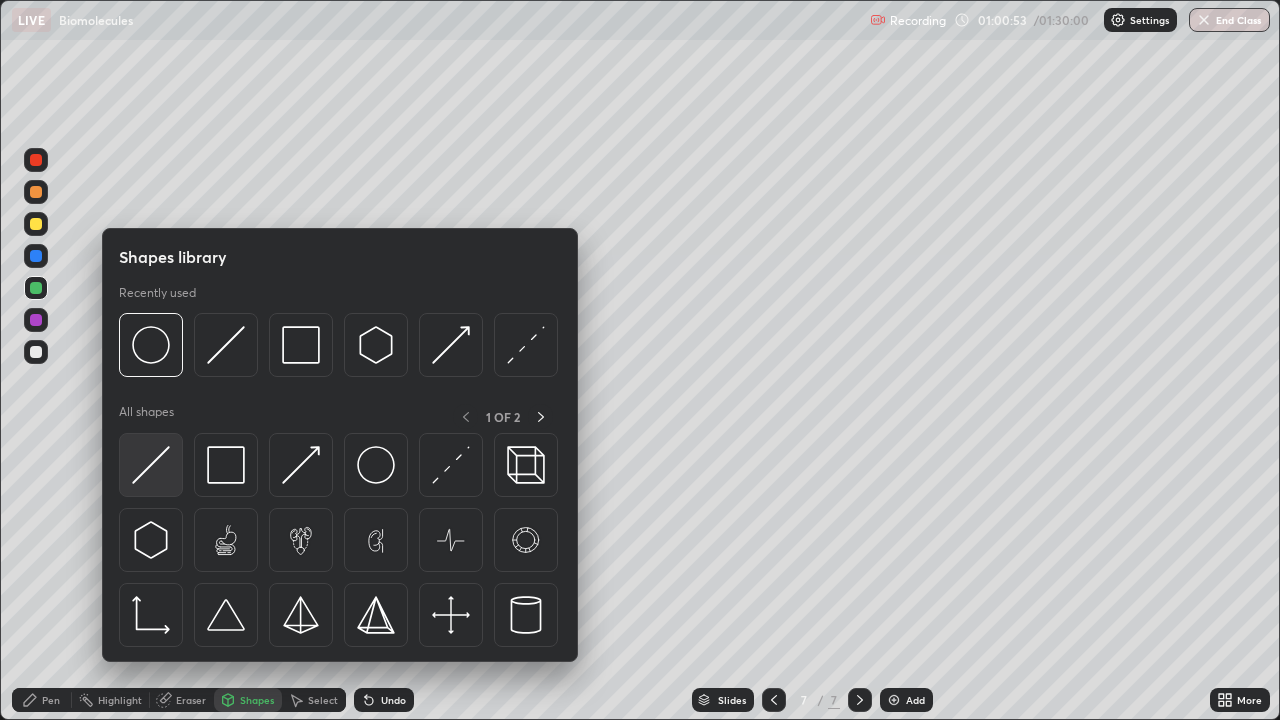 click at bounding box center (151, 465) 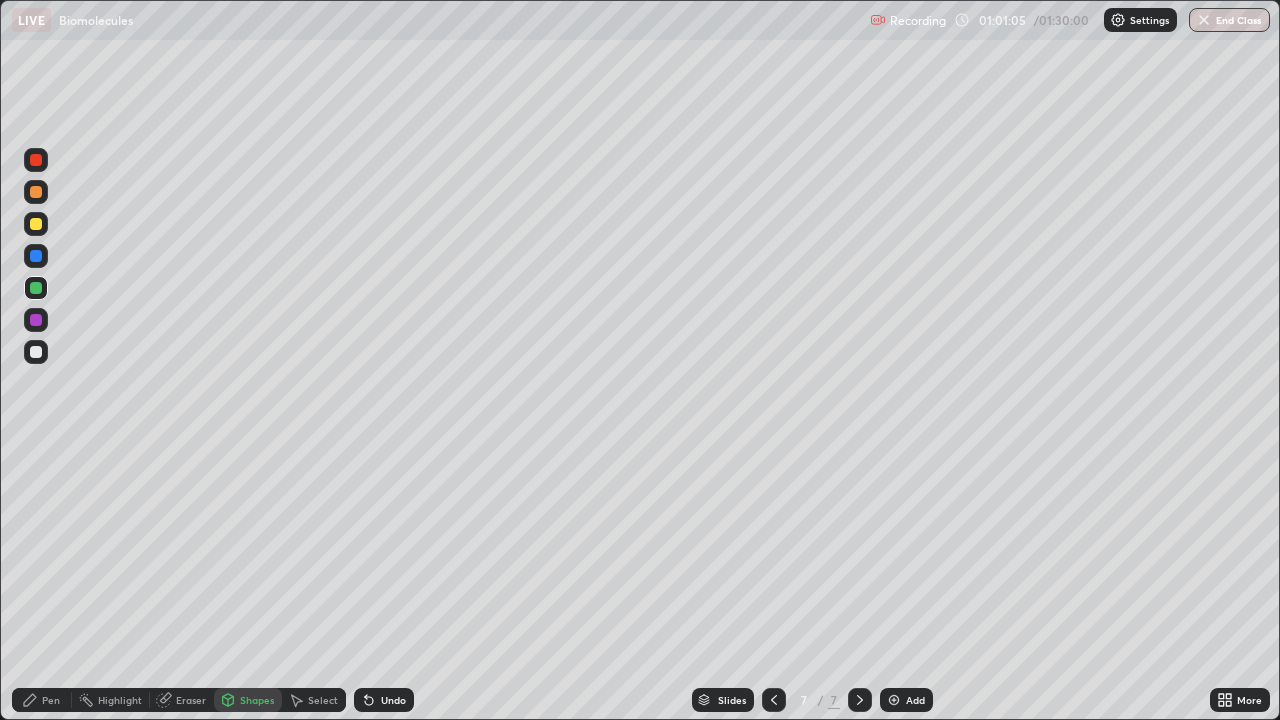 click at bounding box center [36, 224] 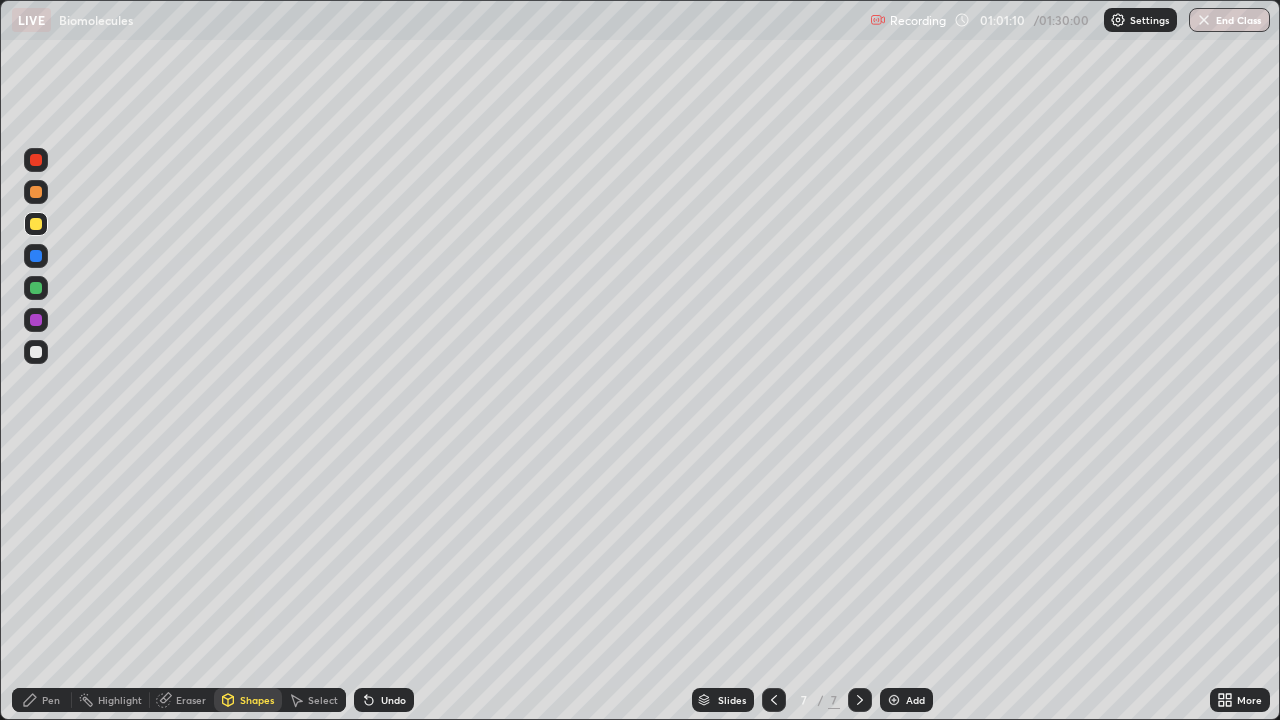 click on "Undo" at bounding box center (393, 700) 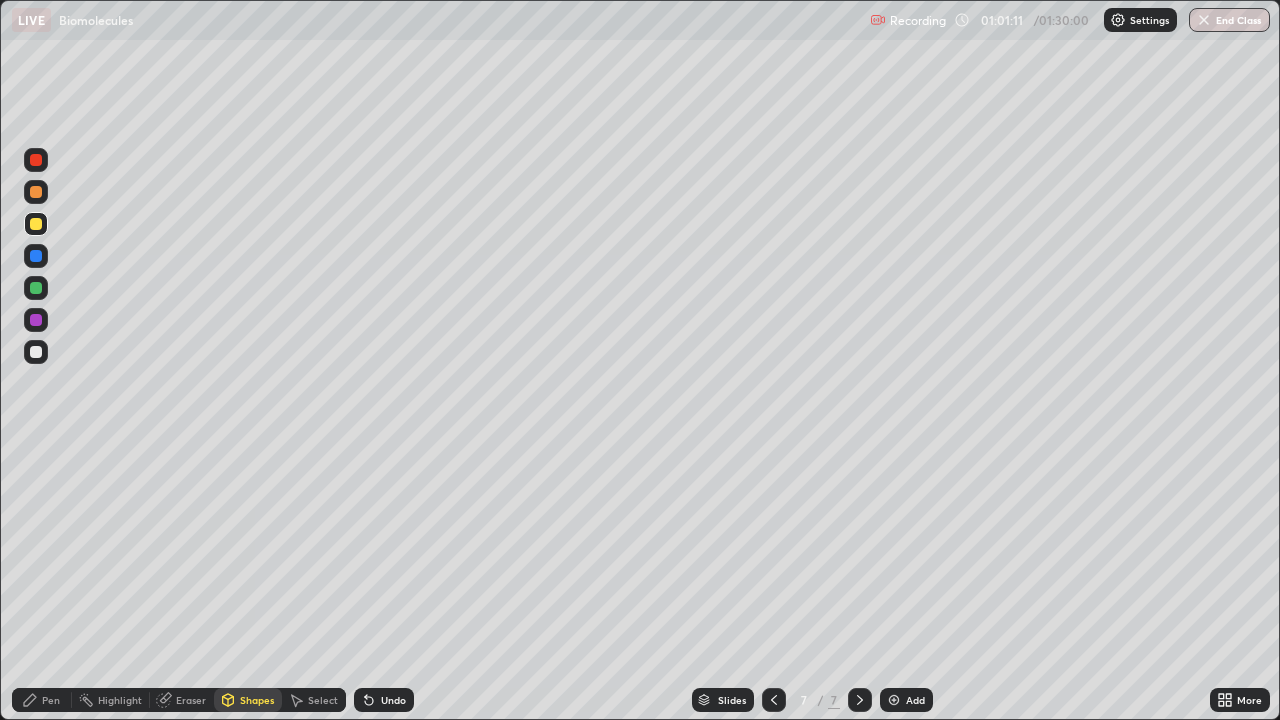 click on "Pen" at bounding box center [51, 700] 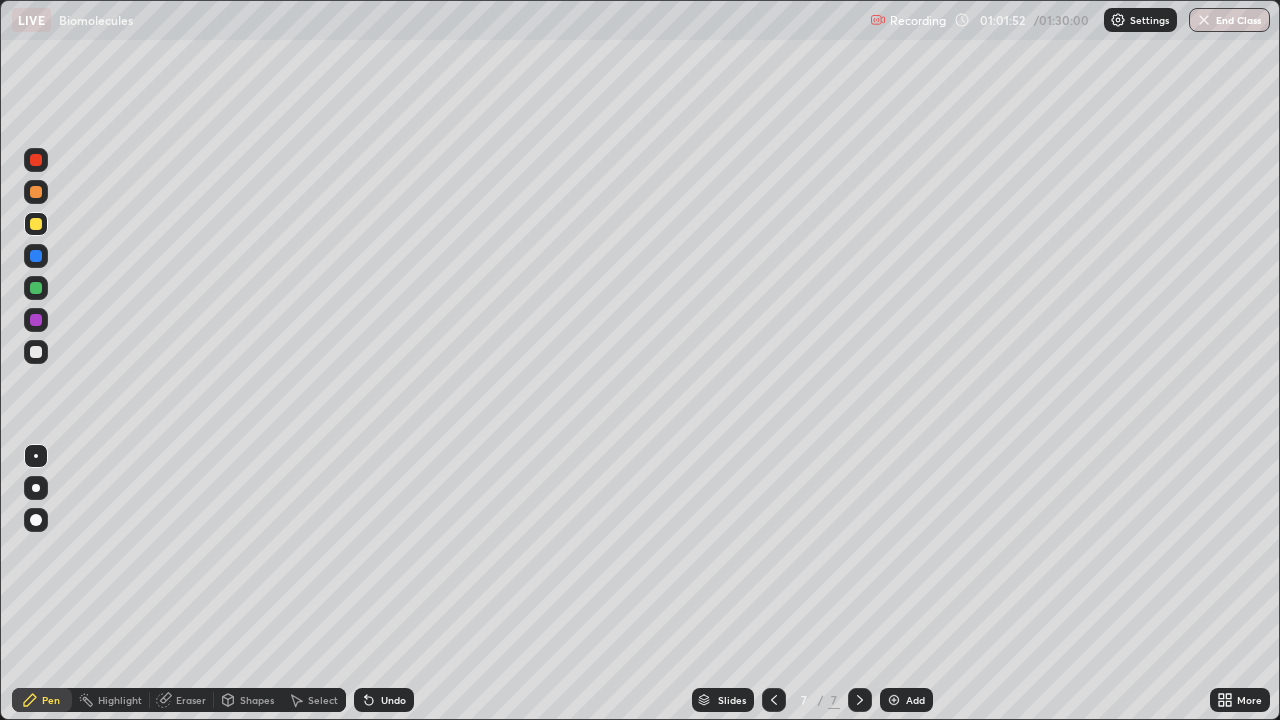 click at bounding box center [36, 192] 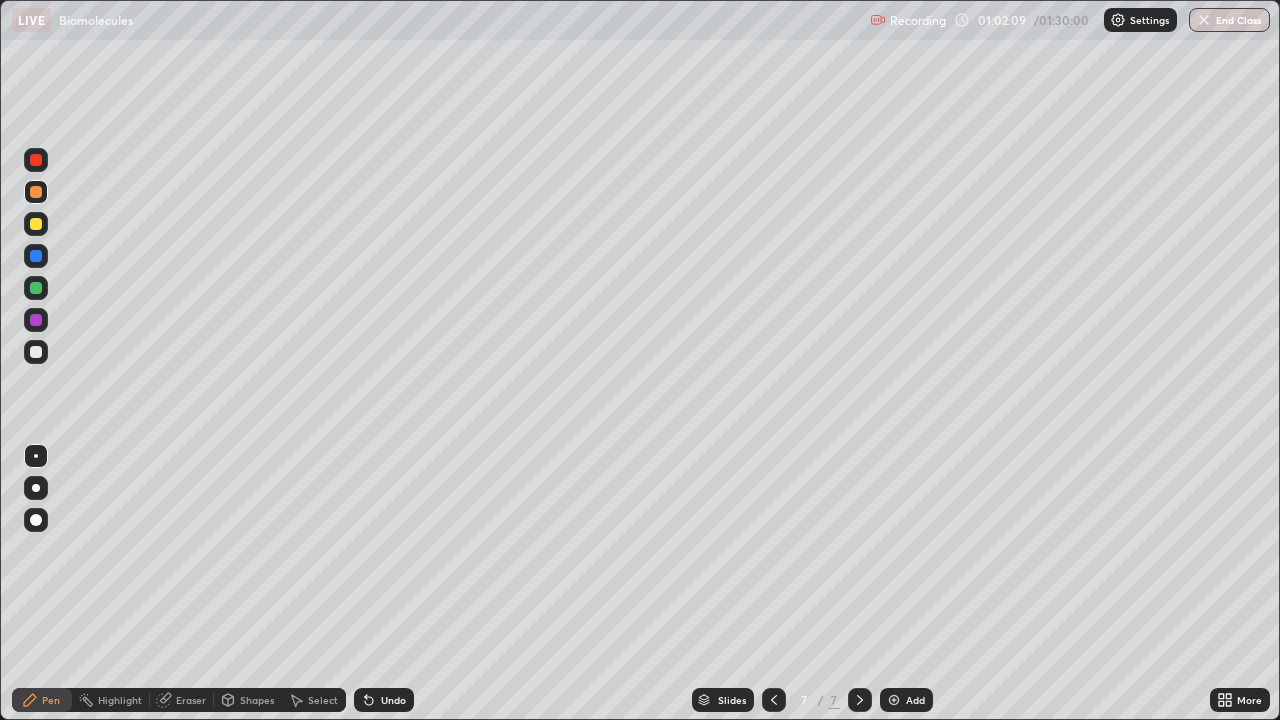 click 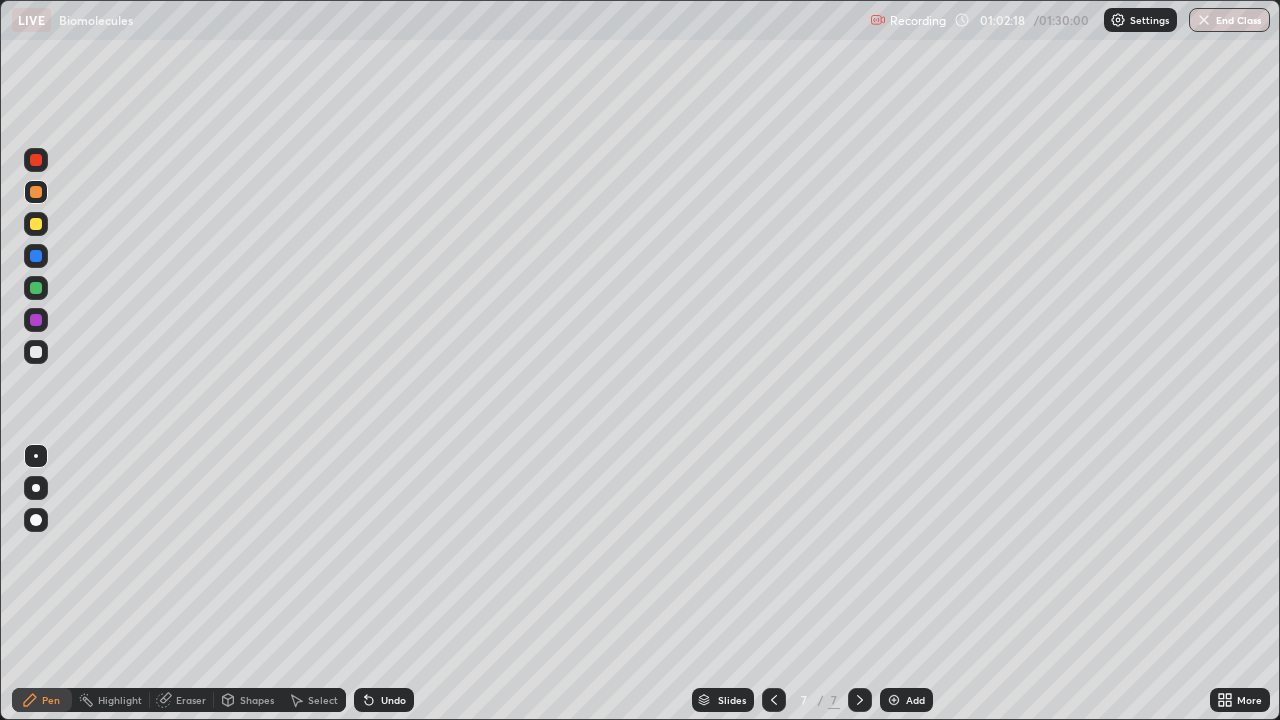 click on "Undo" at bounding box center [393, 700] 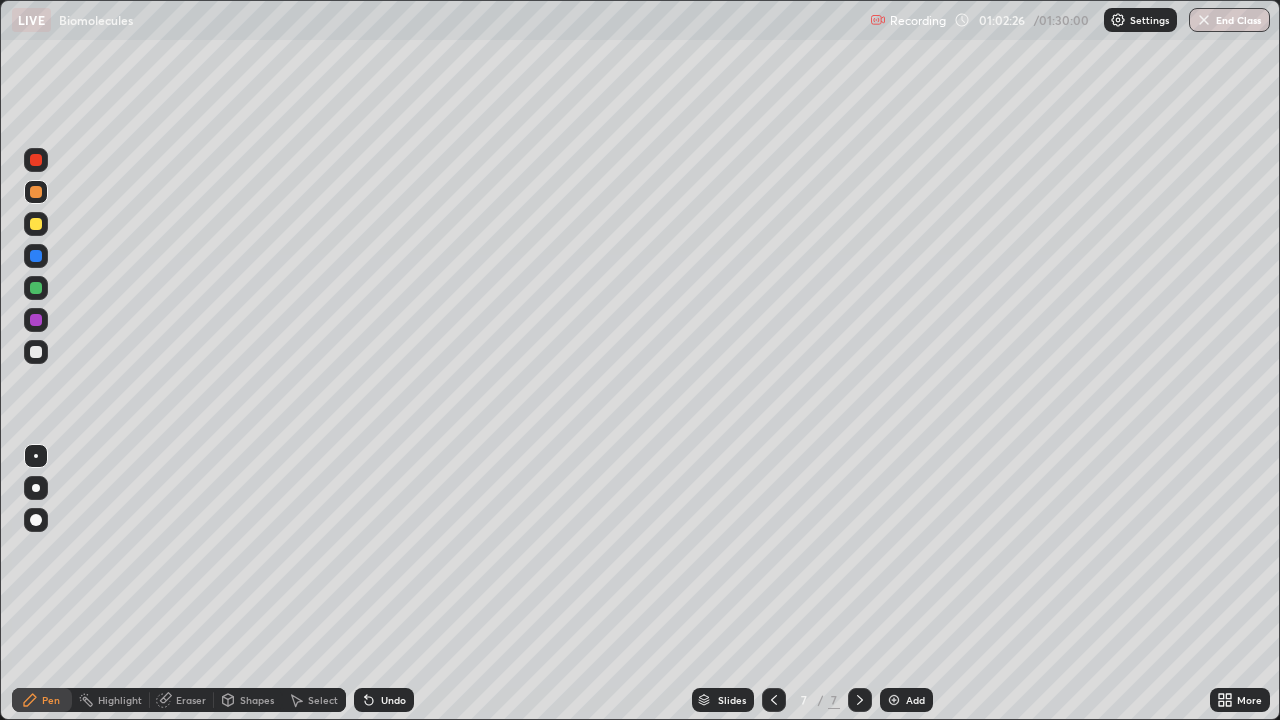 click on "Eraser" at bounding box center [191, 700] 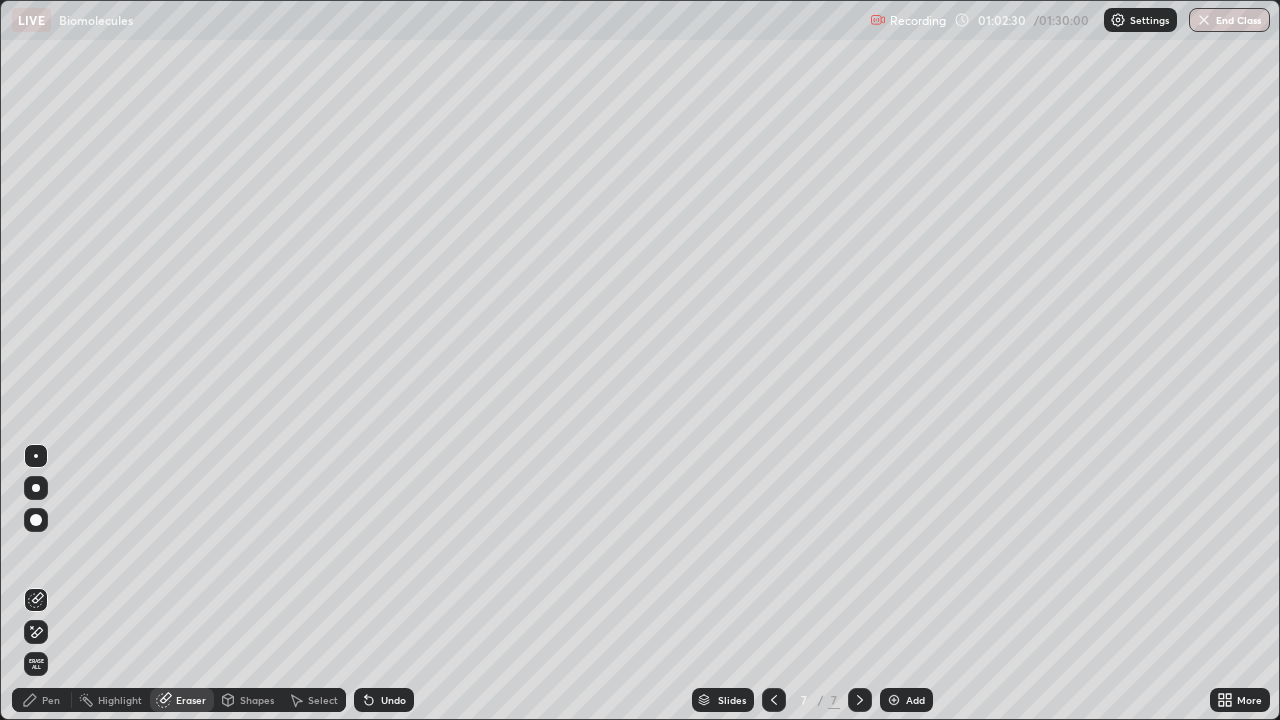 click on "Pen" at bounding box center [51, 700] 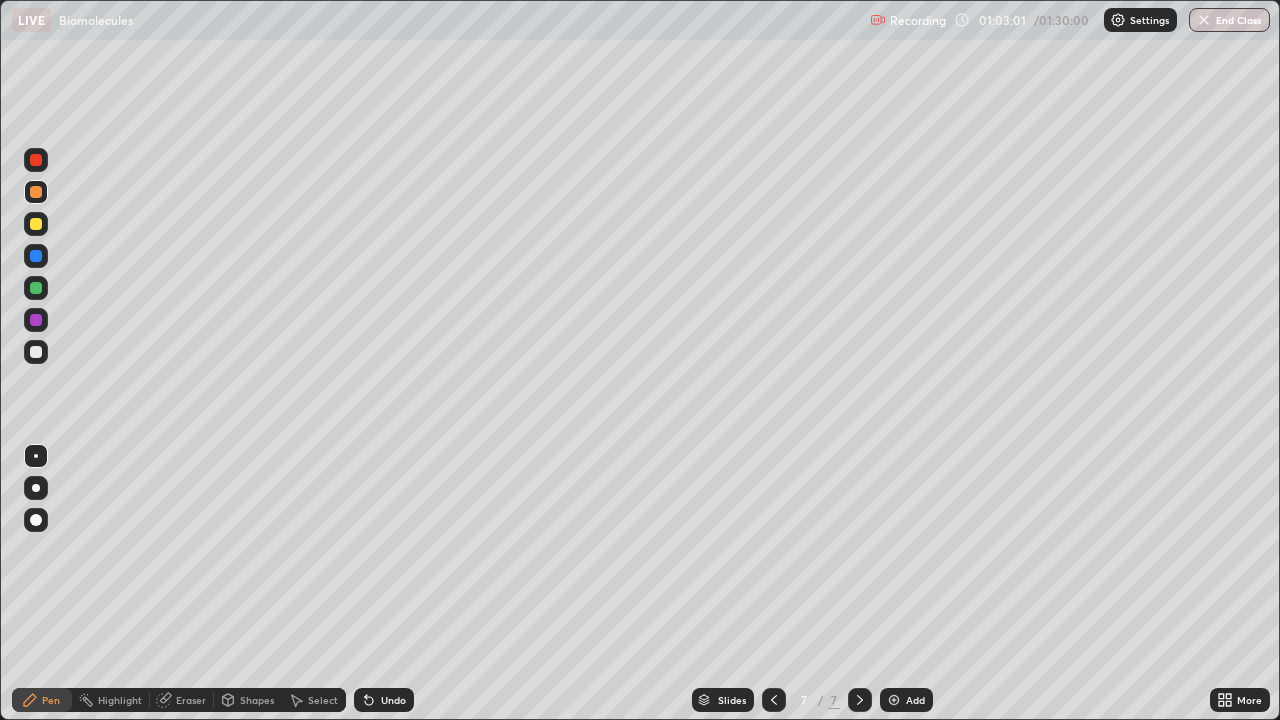 click at bounding box center [36, 224] 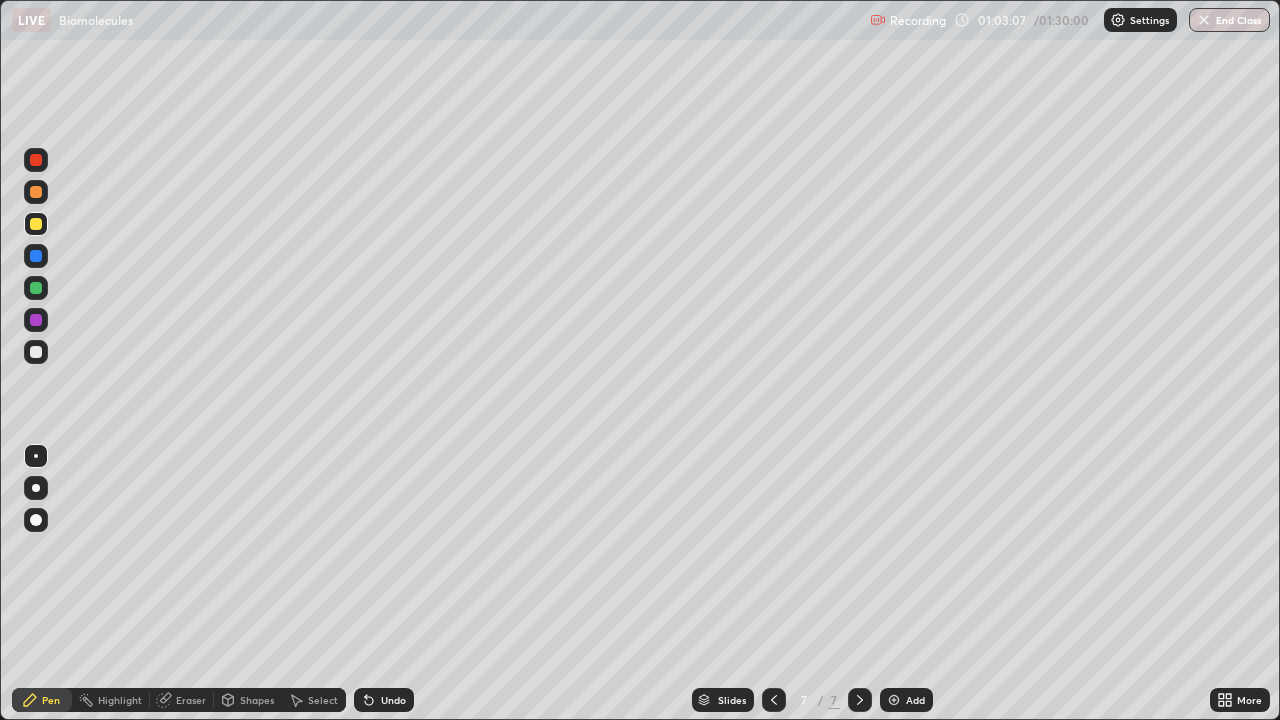 click on "Undo" at bounding box center (384, 700) 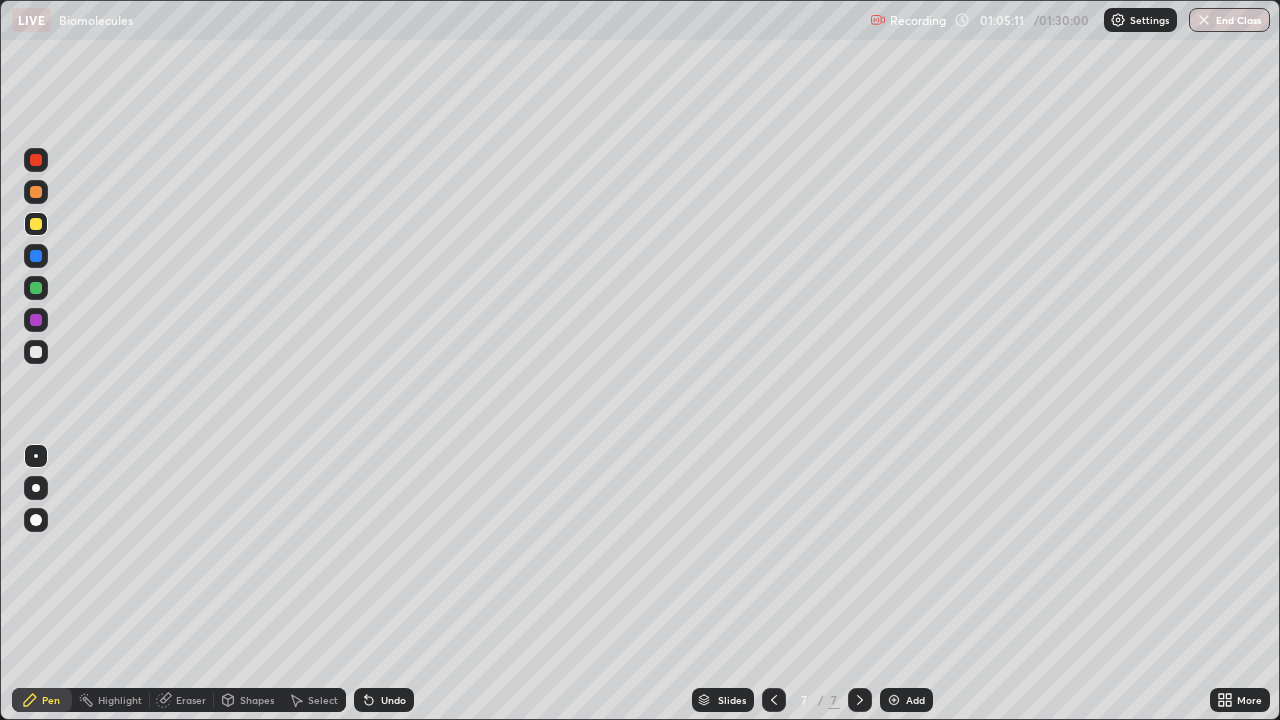 click on "Undo" at bounding box center (384, 700) 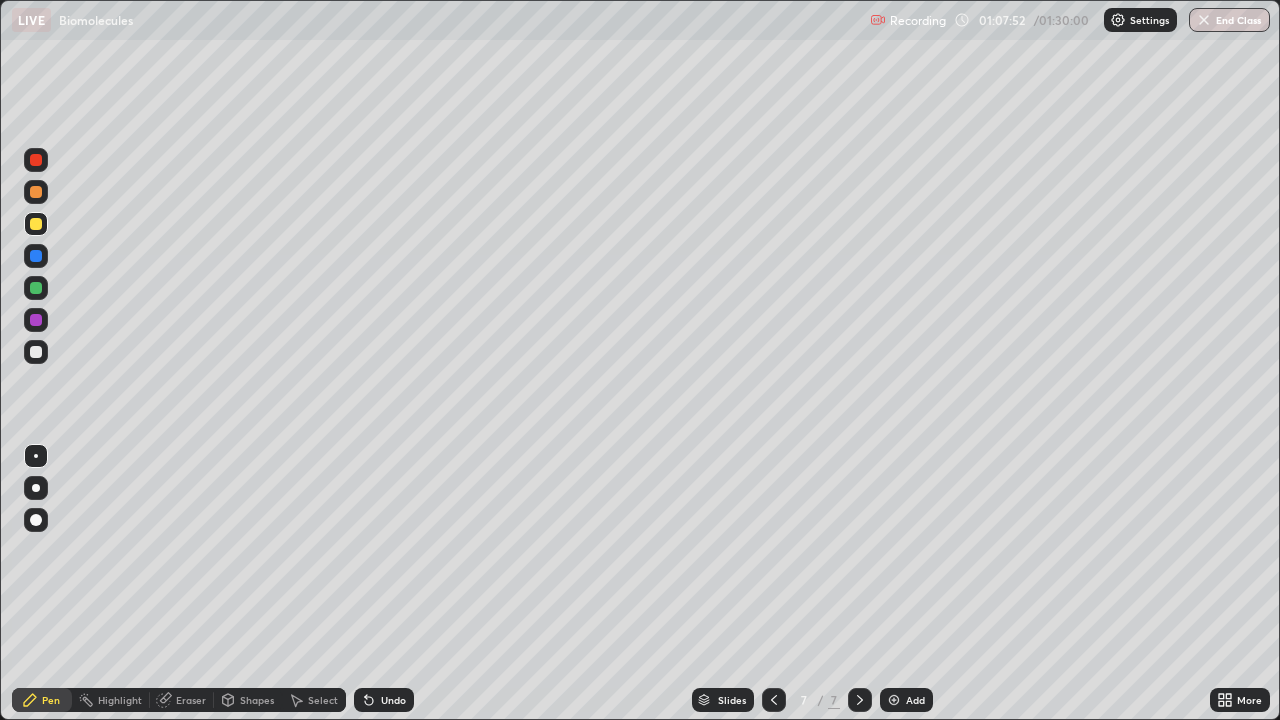 click at bounding box center [36, 352] 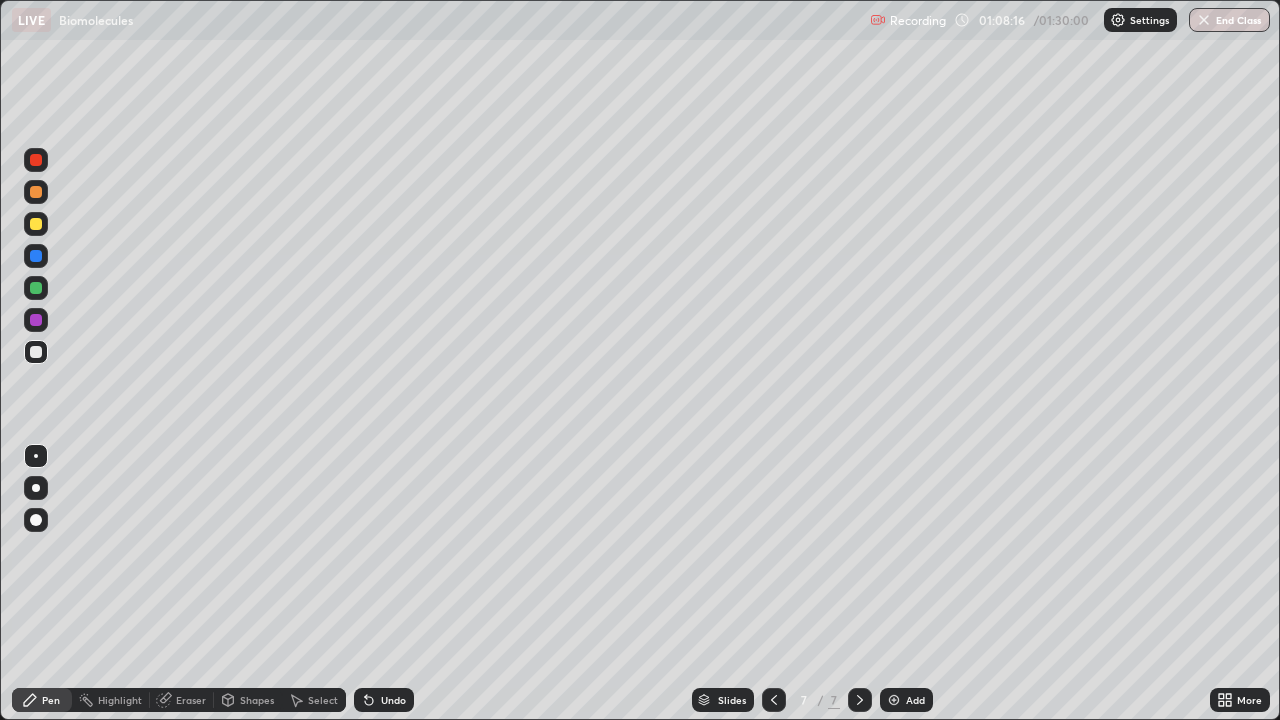 click on "Eraser" at bounding box center [182, 700] 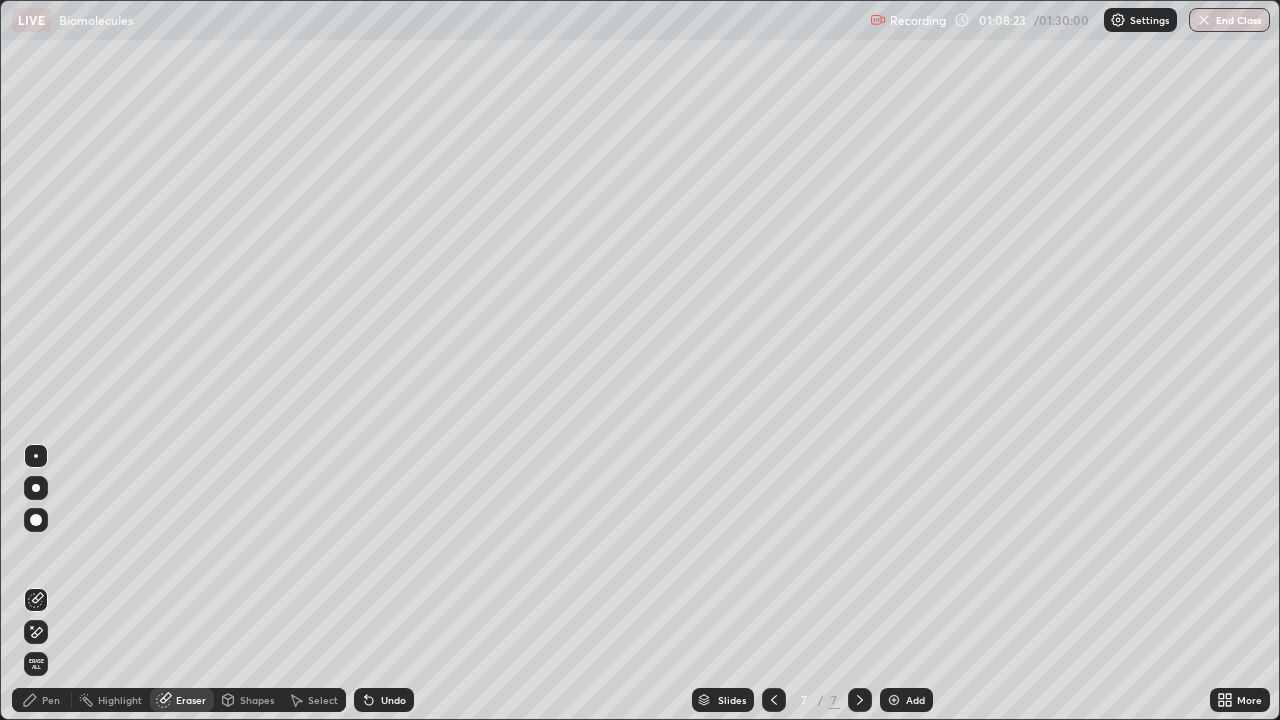click on "Pen" at bounding box center [51, 700] 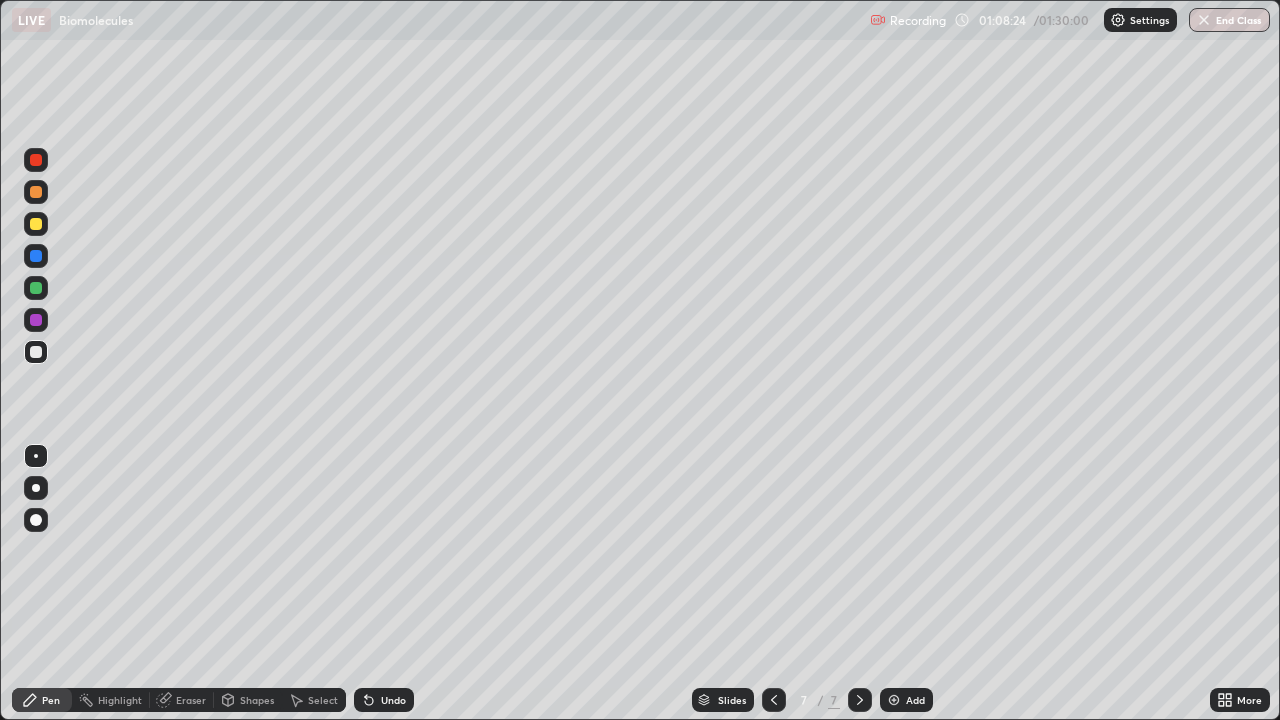 click at bounding box center (36, 224) 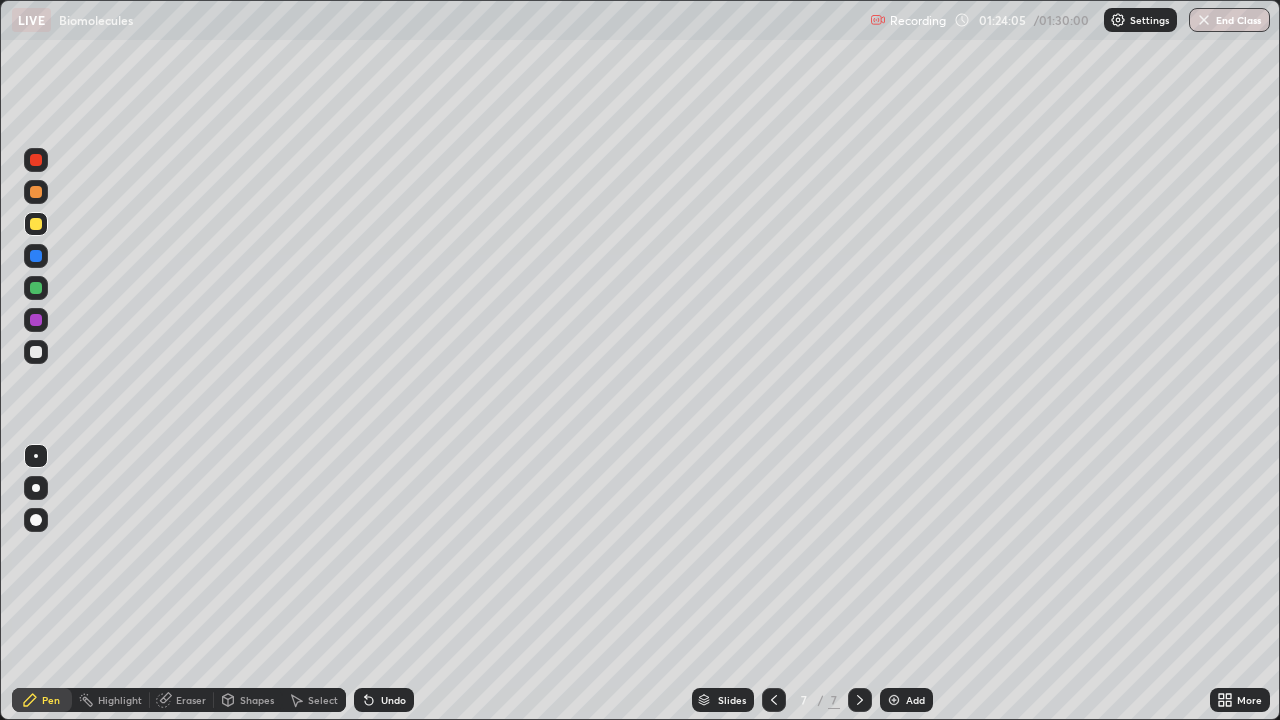 click on "End Class" at bounding box center [1229, 20] 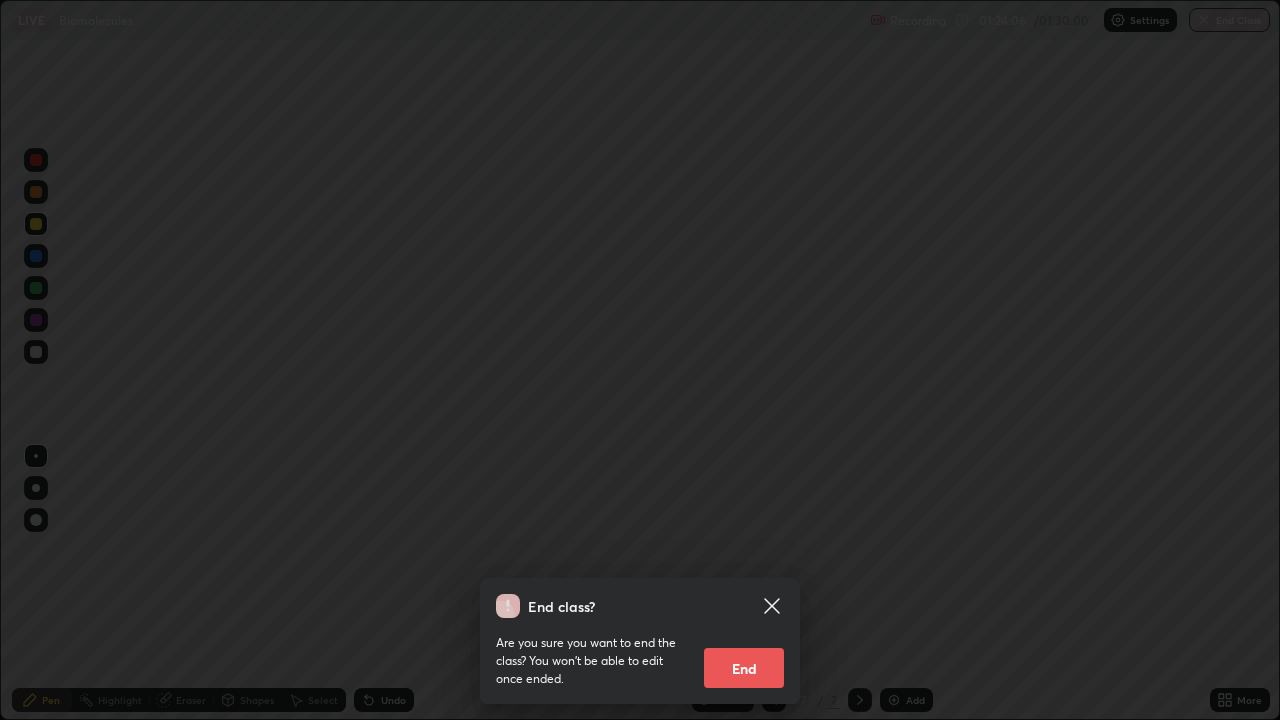 click on "End" at bounding box center (744, 668) 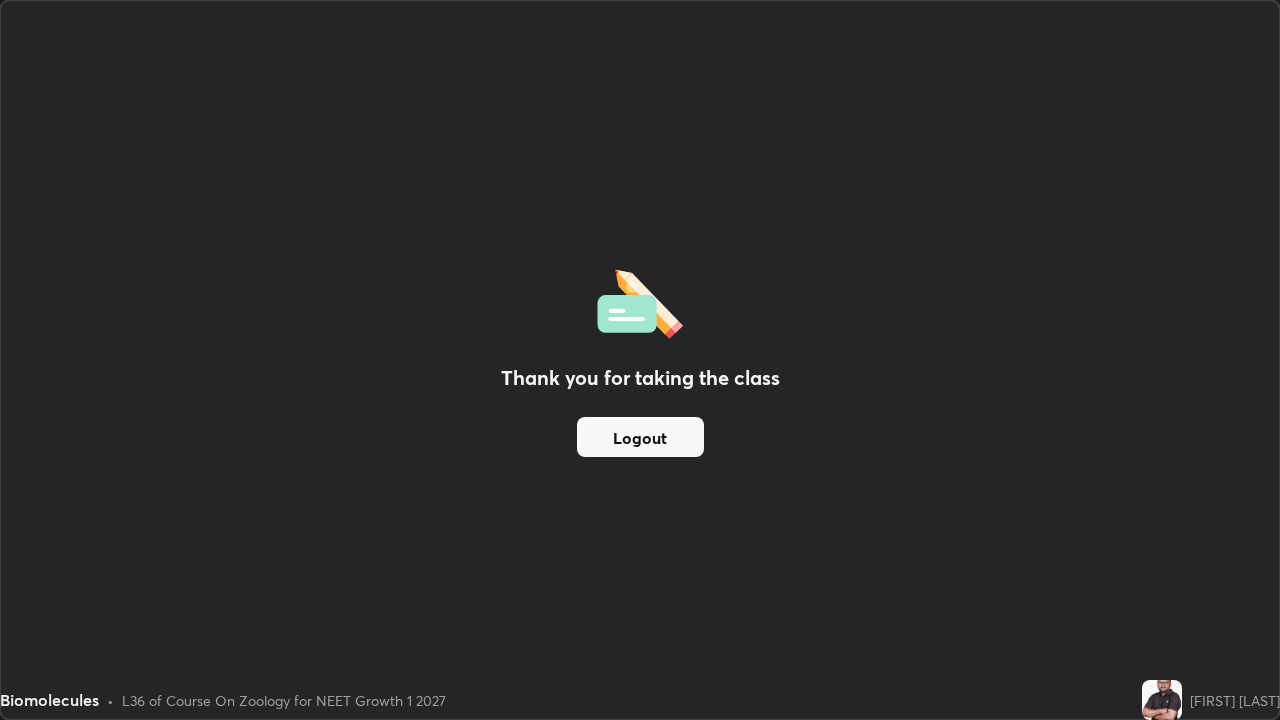 click on "Logout" at bounding box center (640, 437) 